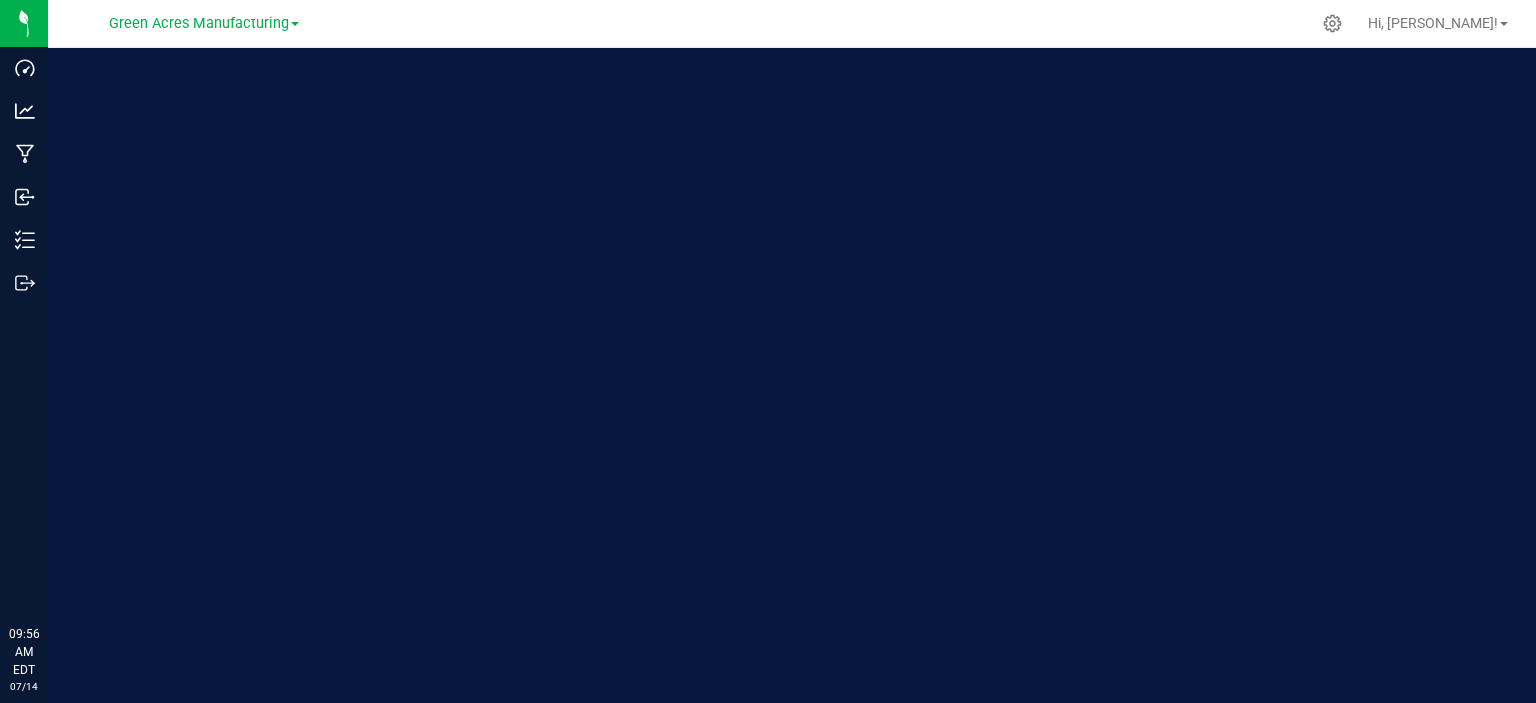 scroll, scrollTop: 0, scrollLeft: 0, axis: both 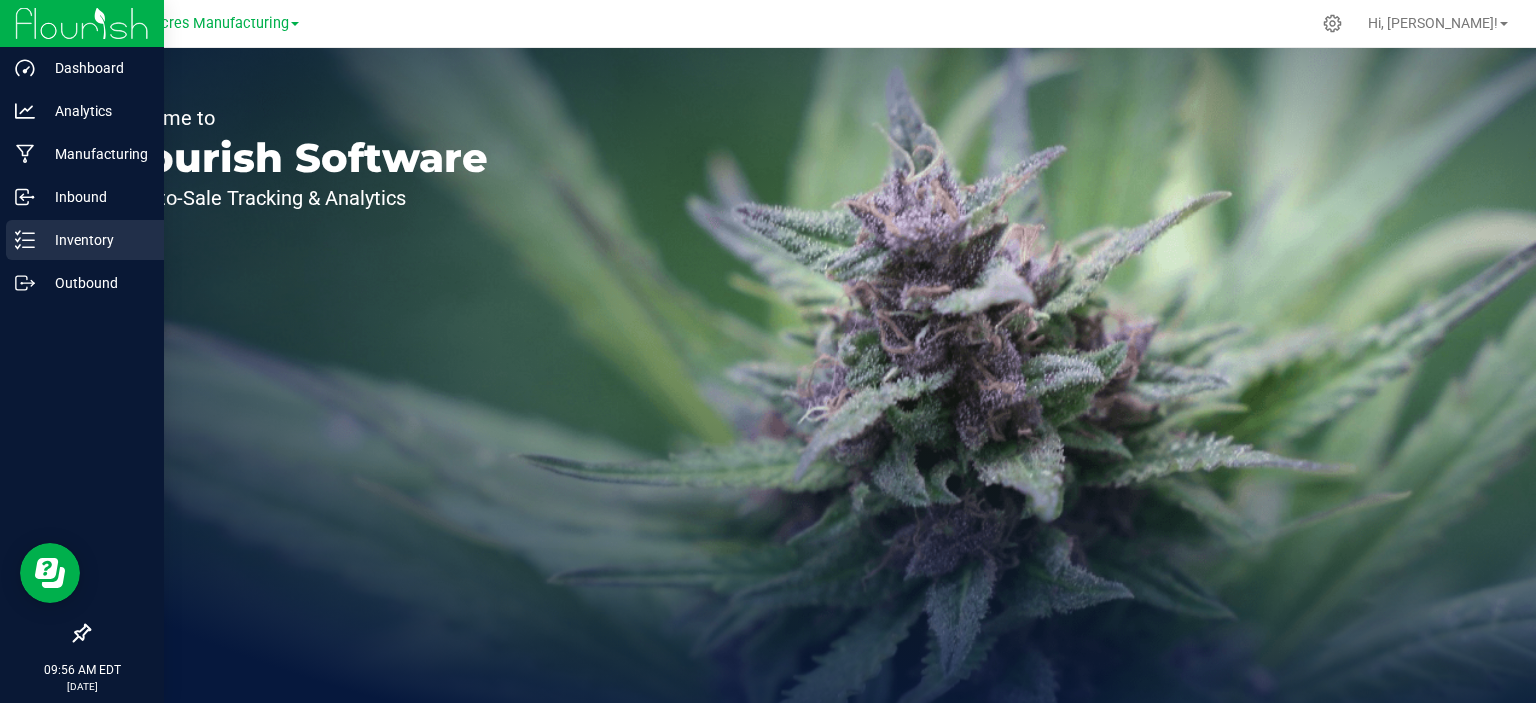 click 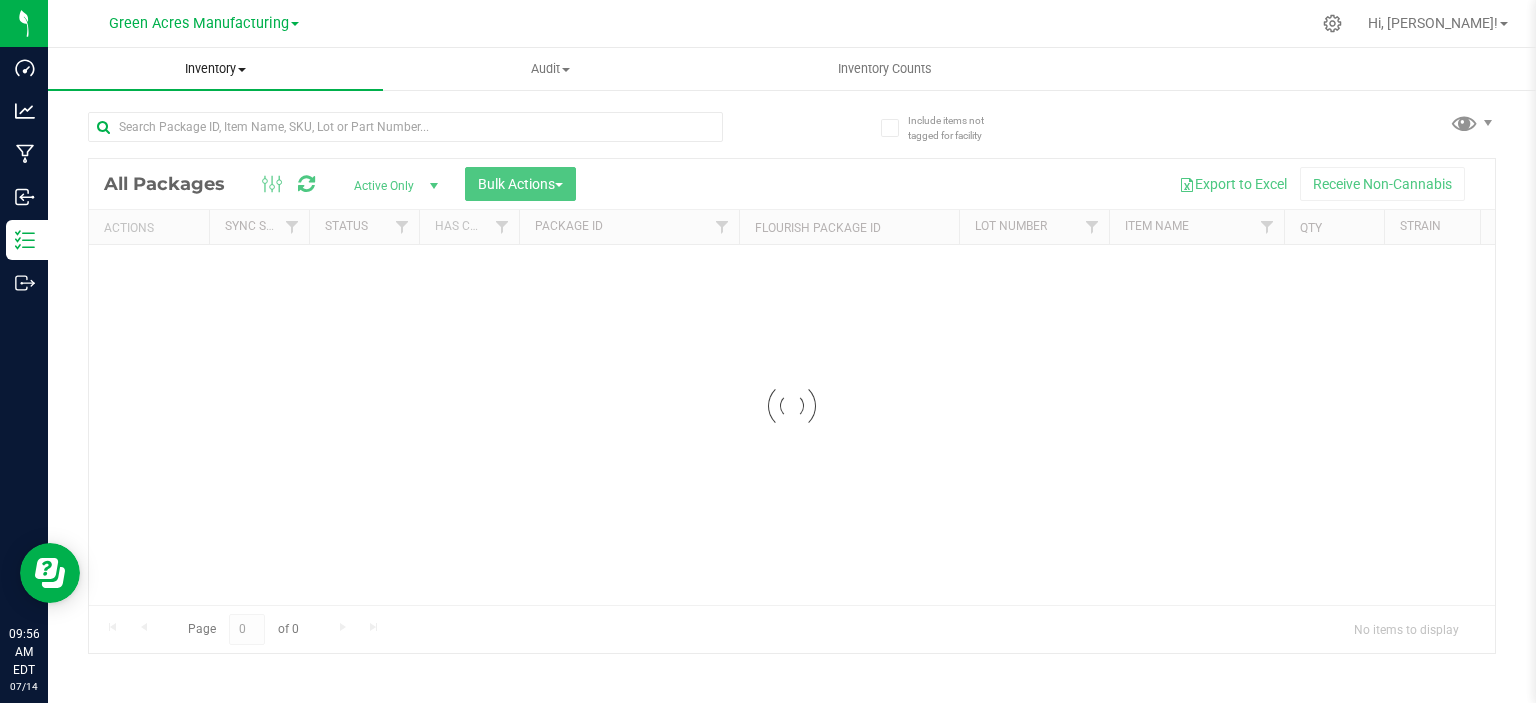 click on "Inventory" at bounding box center [215, 69] 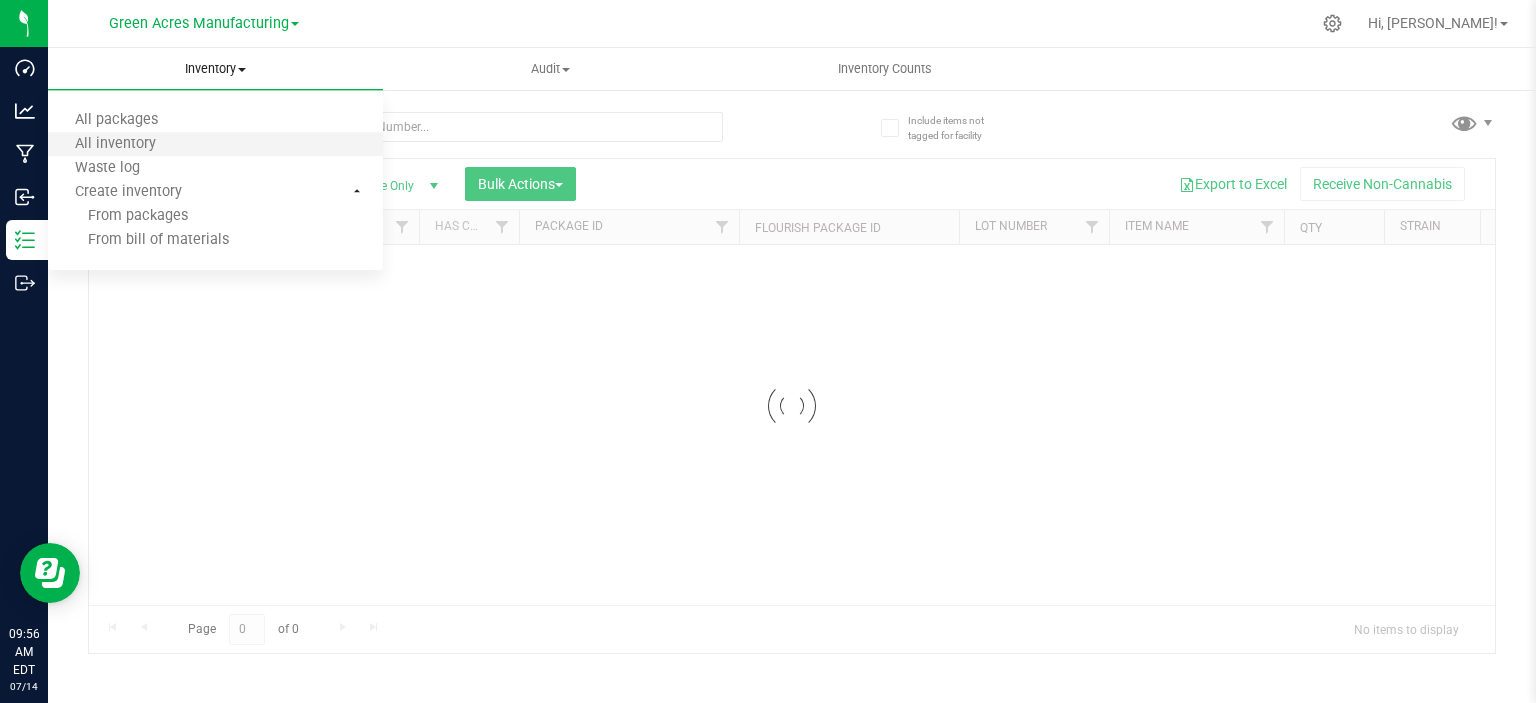 click on "All inventory" at bounding box center [215, 145] 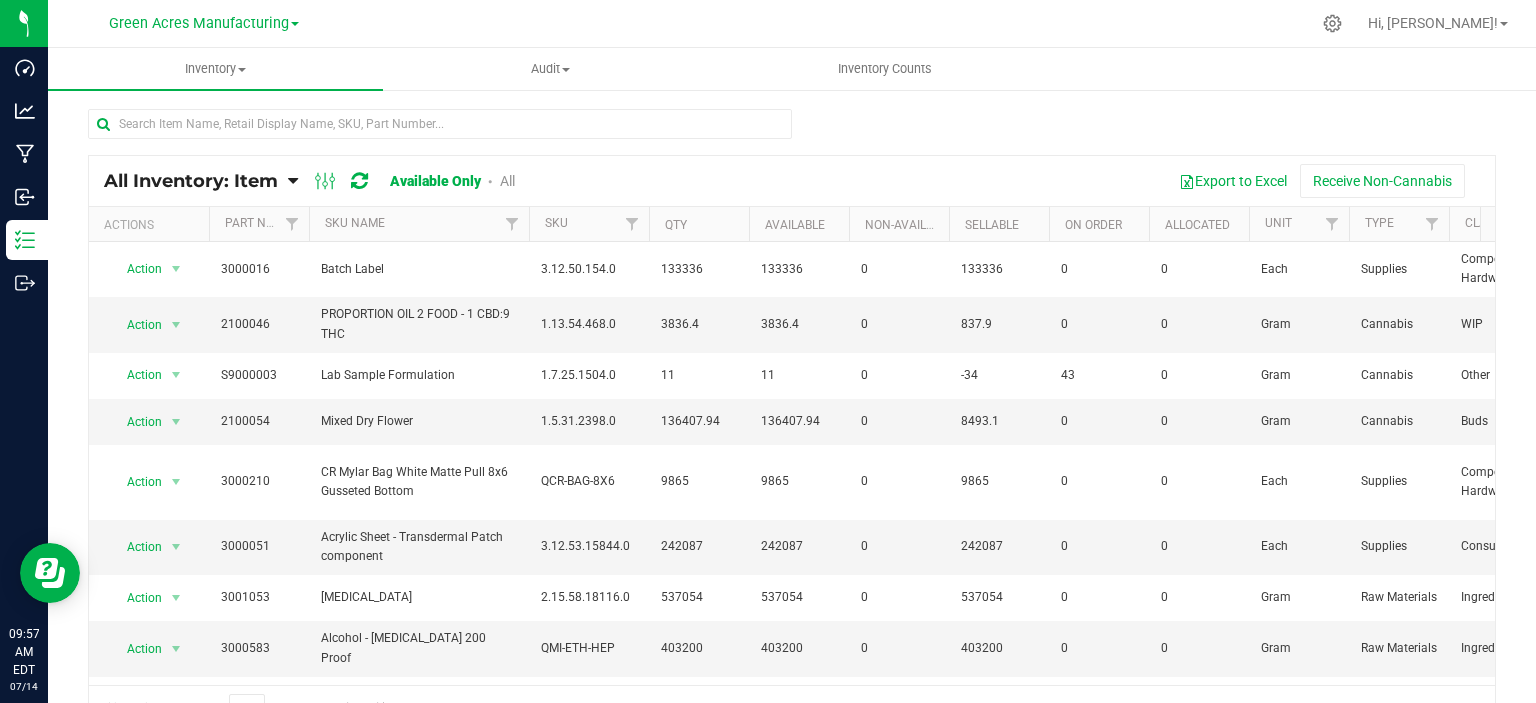 drag, startPoint x: 232, startPoint y: 167, endPoint x: 223, endPoint y: 199, distance: 33.24154 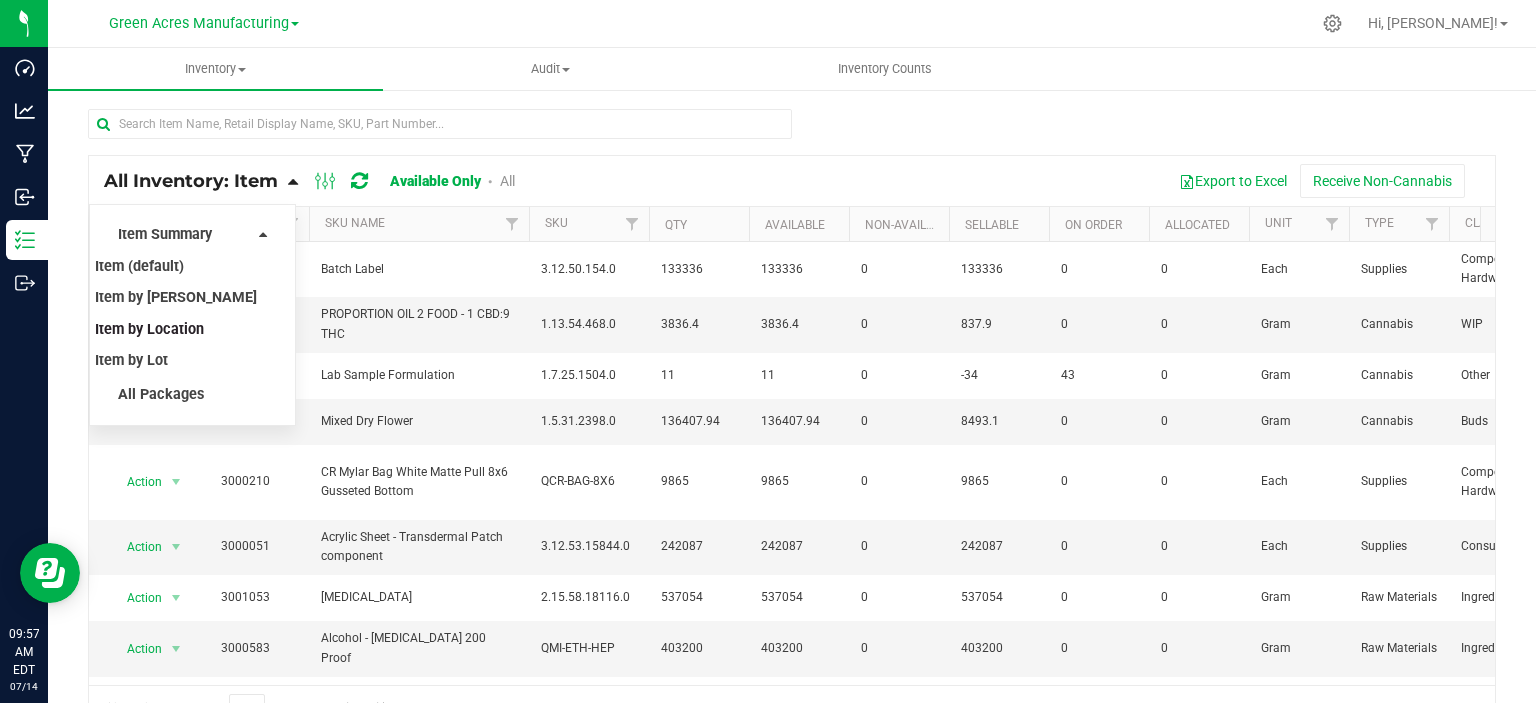 click on "Item by Location" at bounding box center [149, 329] 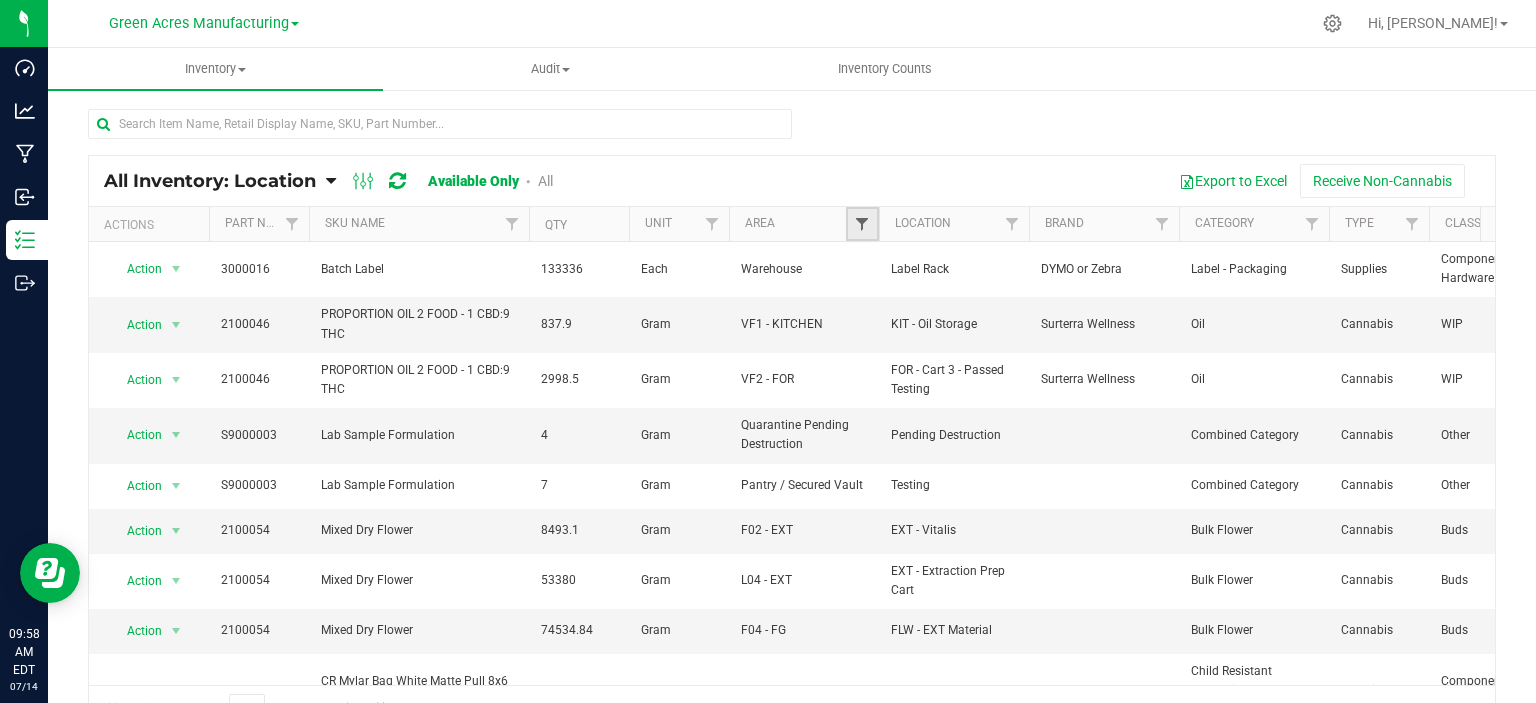 click at bounding box center [862, 224] 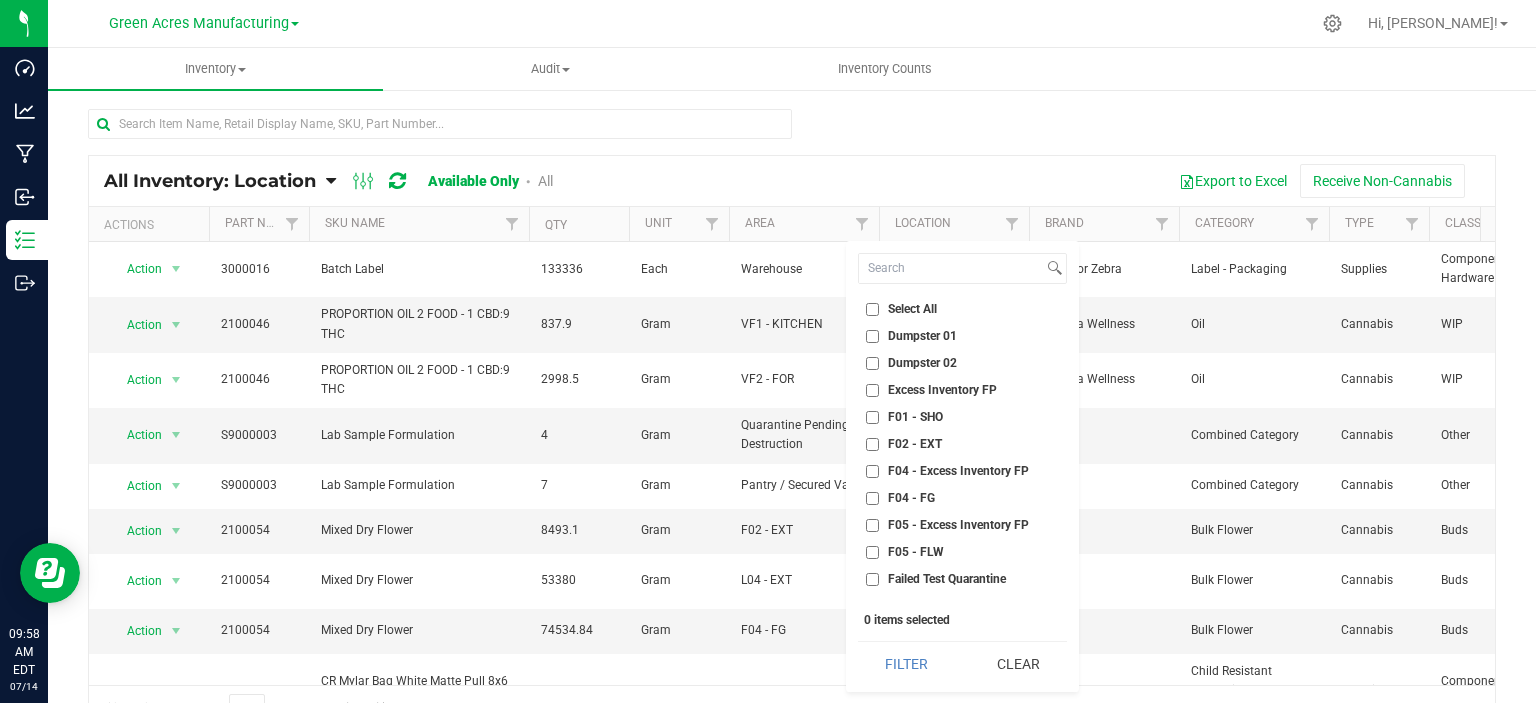 click on "Select All" at bounding box center [872, 309] 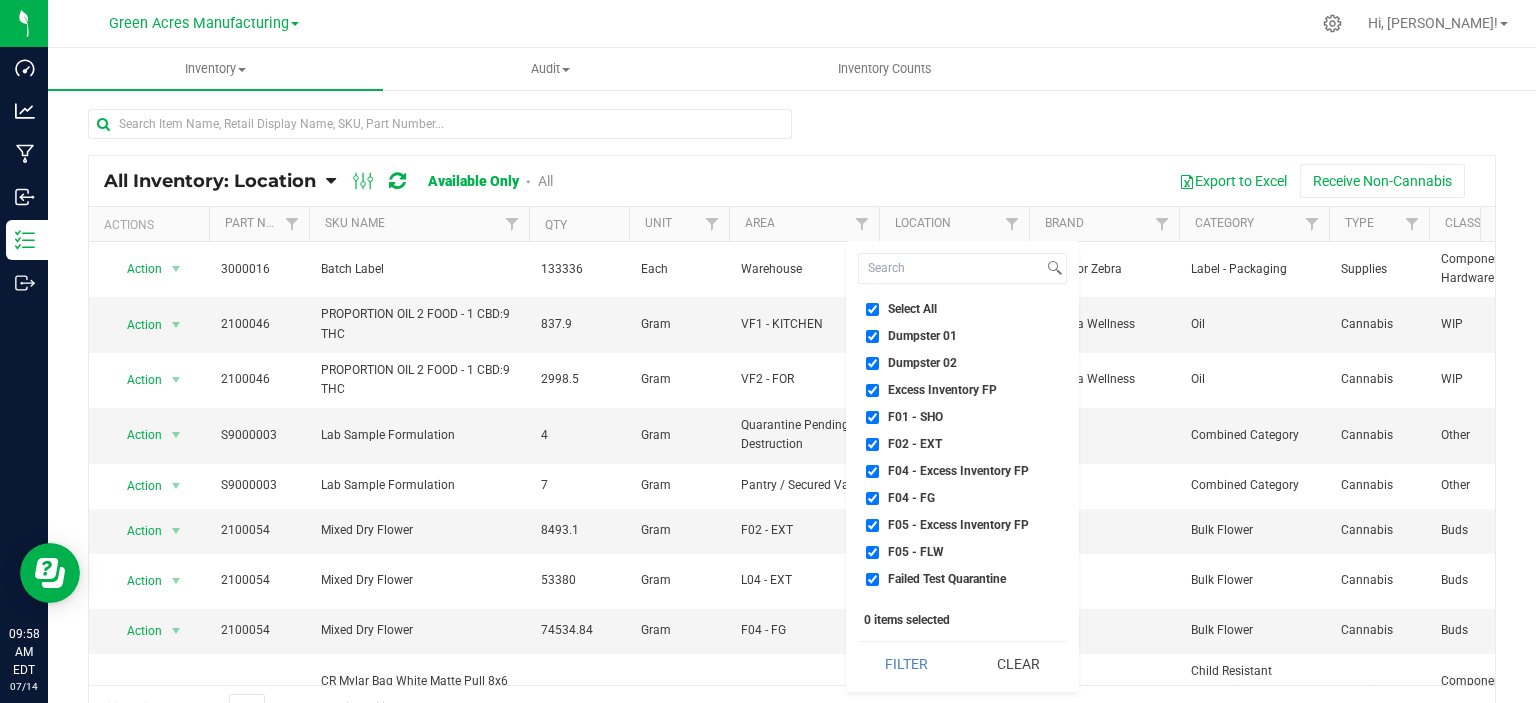 checkbox on "true" 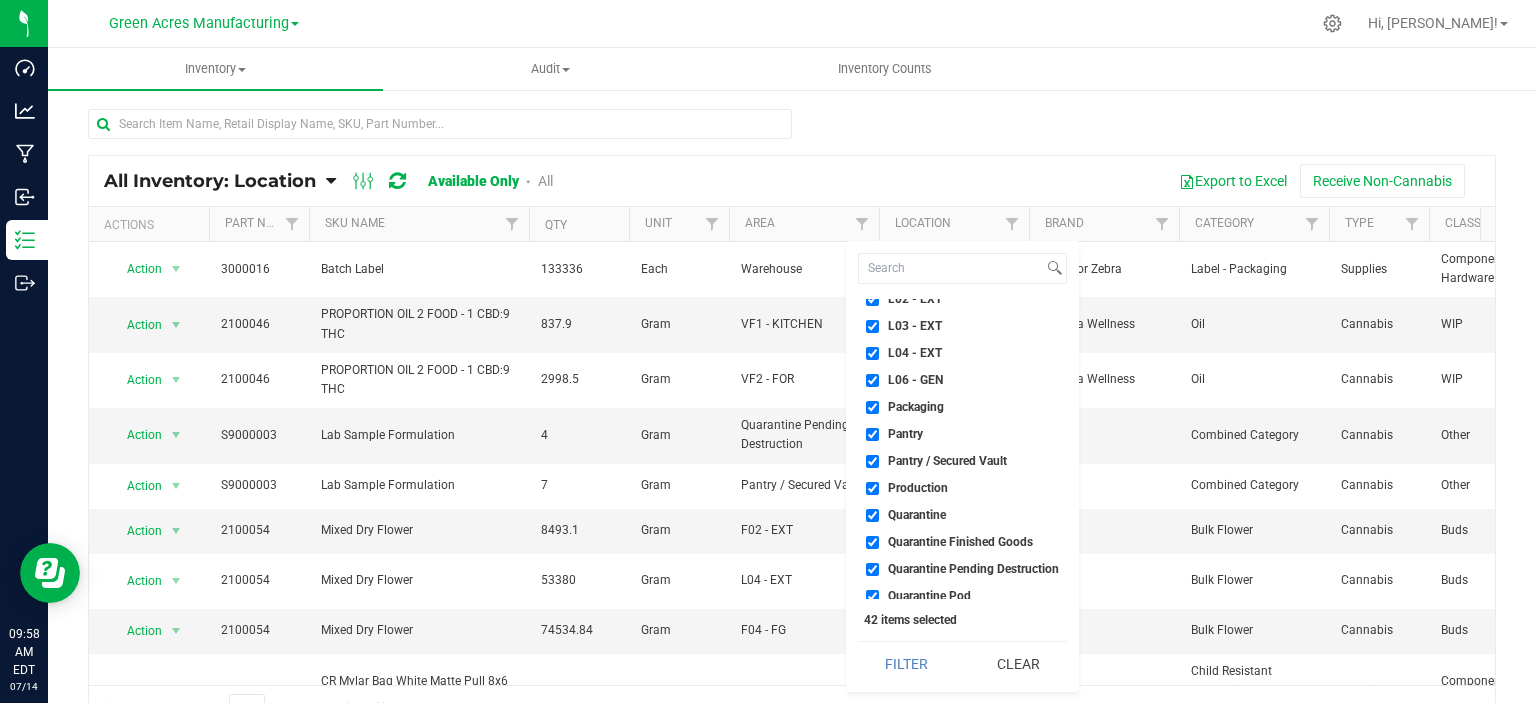 scroll, scrollTop: 500, scrollLeft: 0, axis: vertical 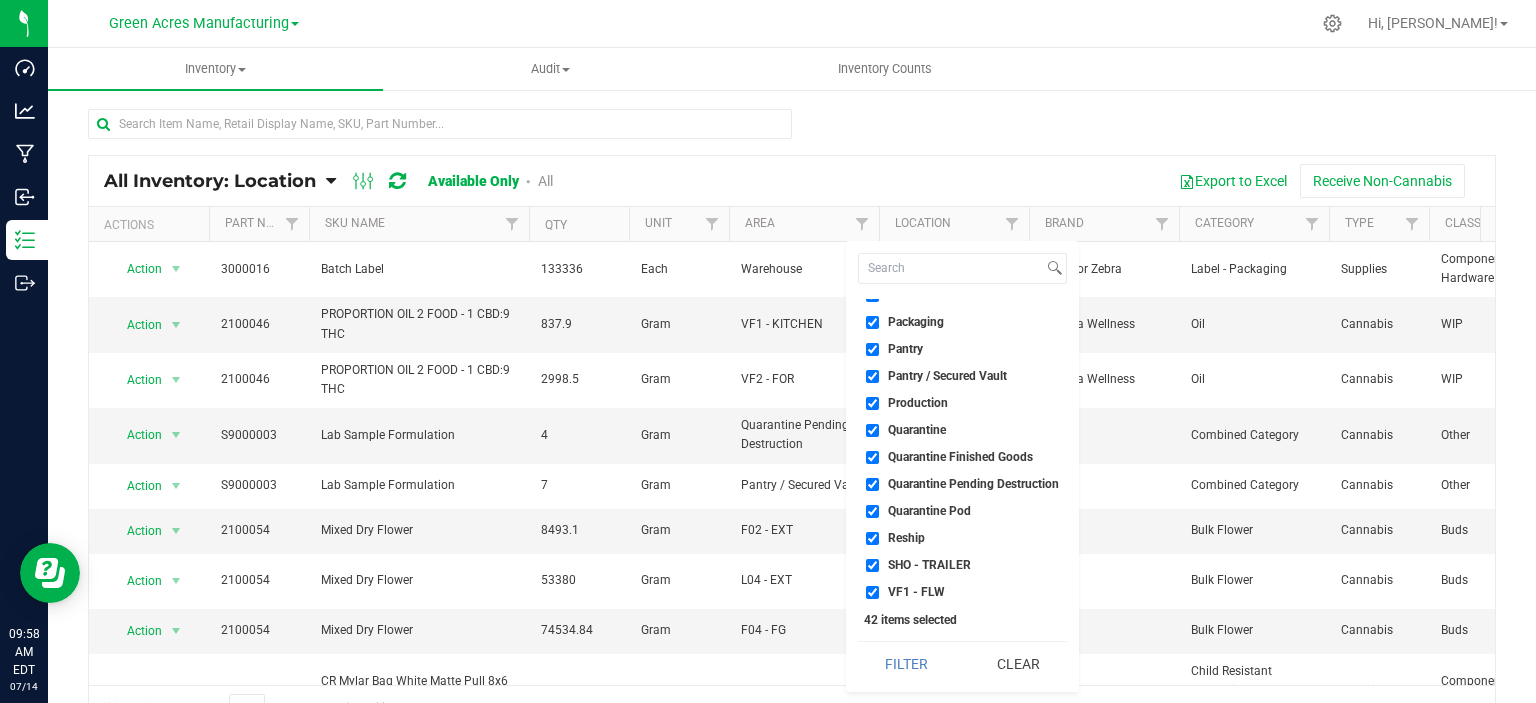 click on "Quarantine Finished Goods" at bounding box center (960, 457) 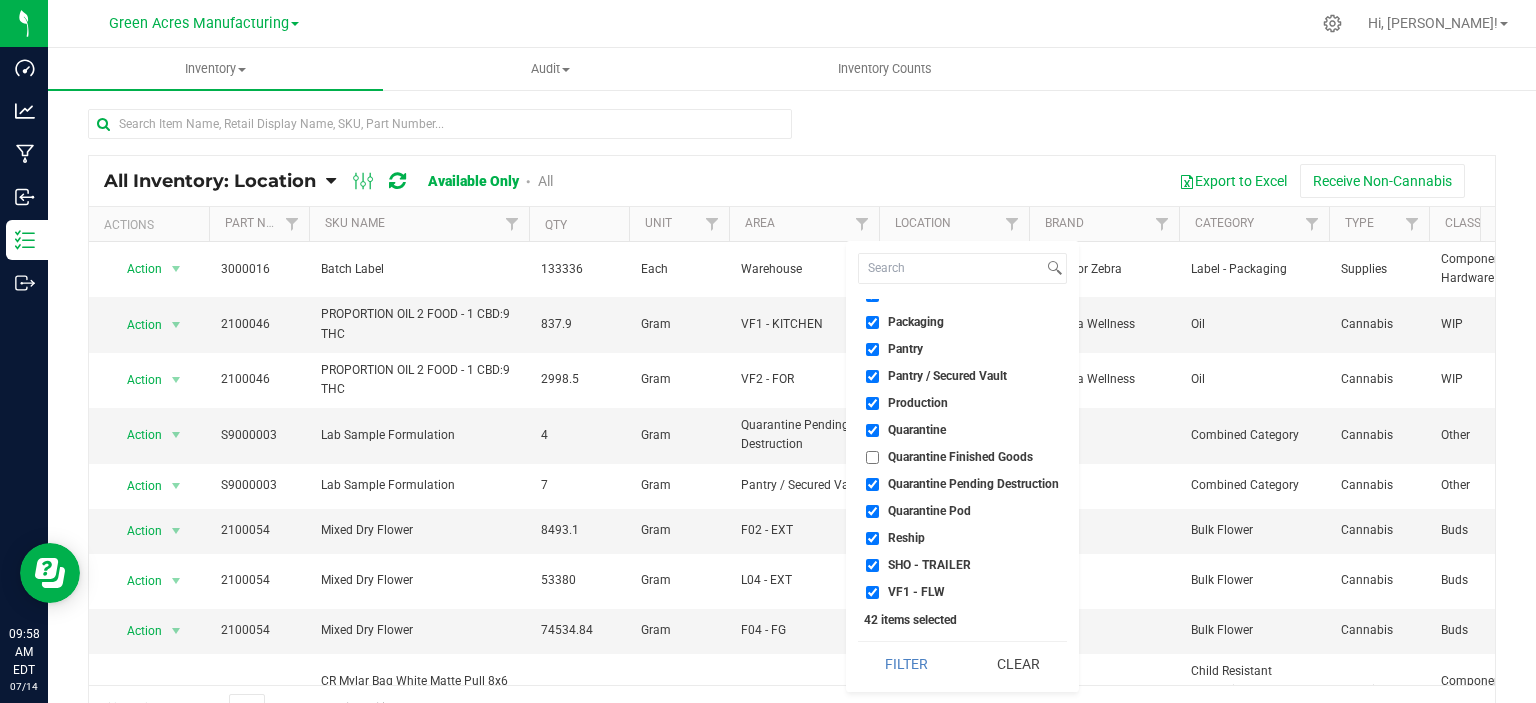 checkbox on "false" 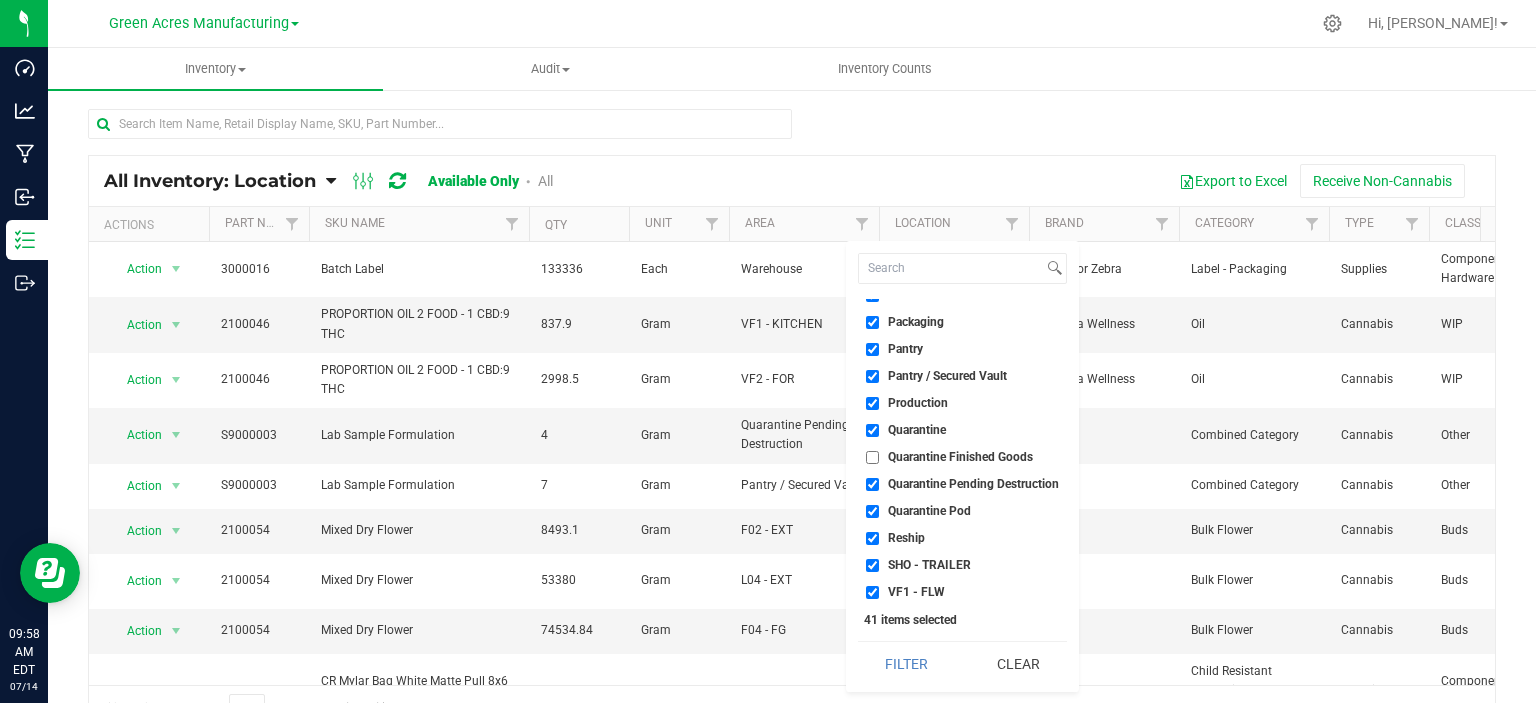 click on "Quarantine" at bounding box center [917, 430] 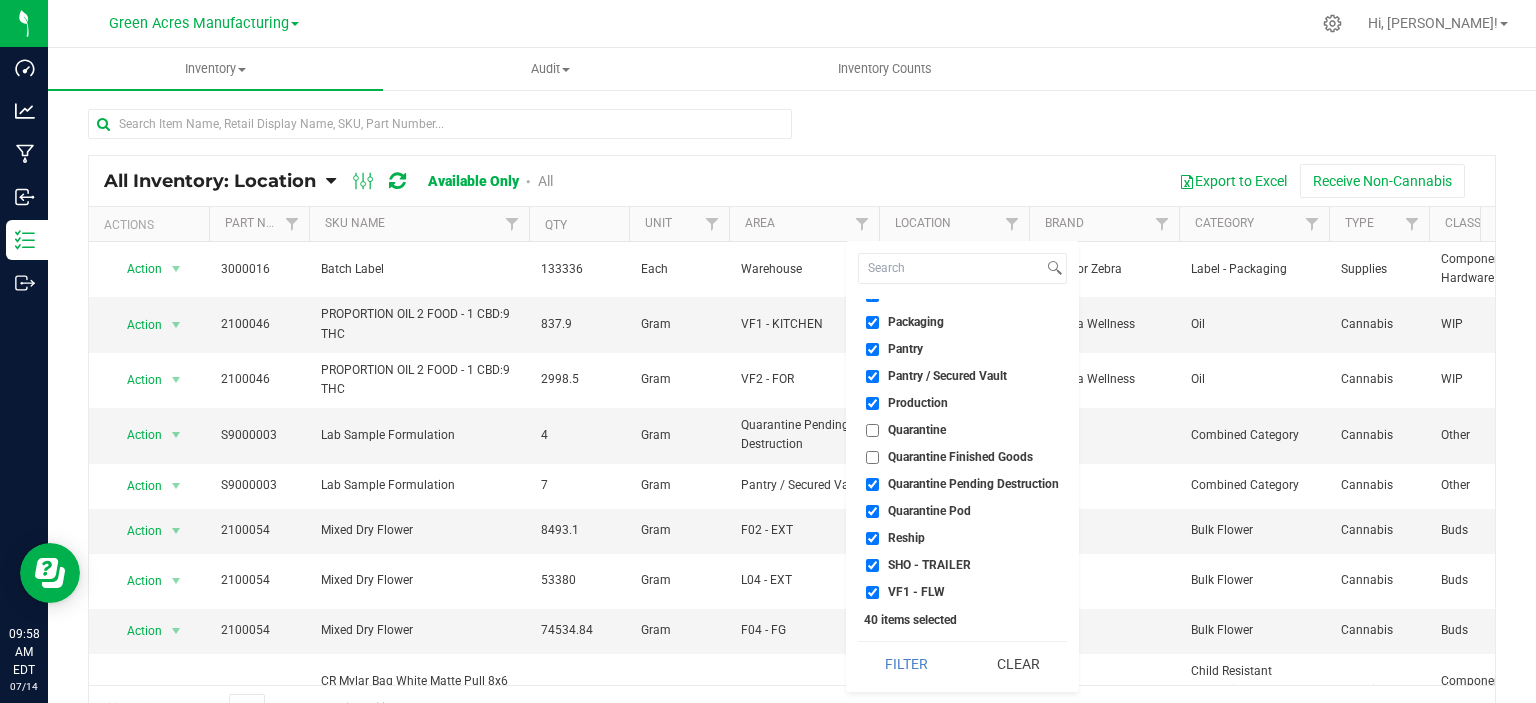 click on "Quarantine Pending Destruction" at bounding box center (973, 484) 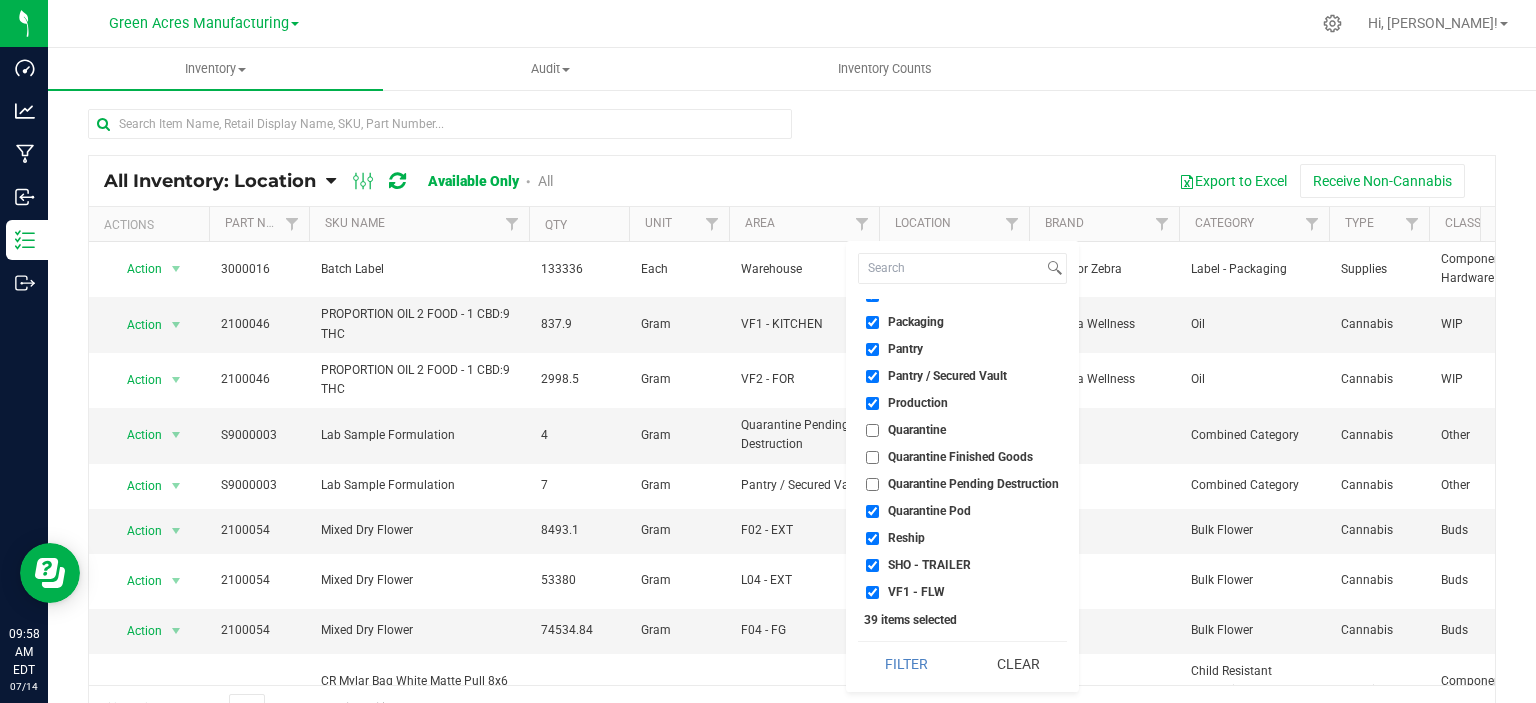 click on "Quarantine Pod" at bounding box center [929, 511] 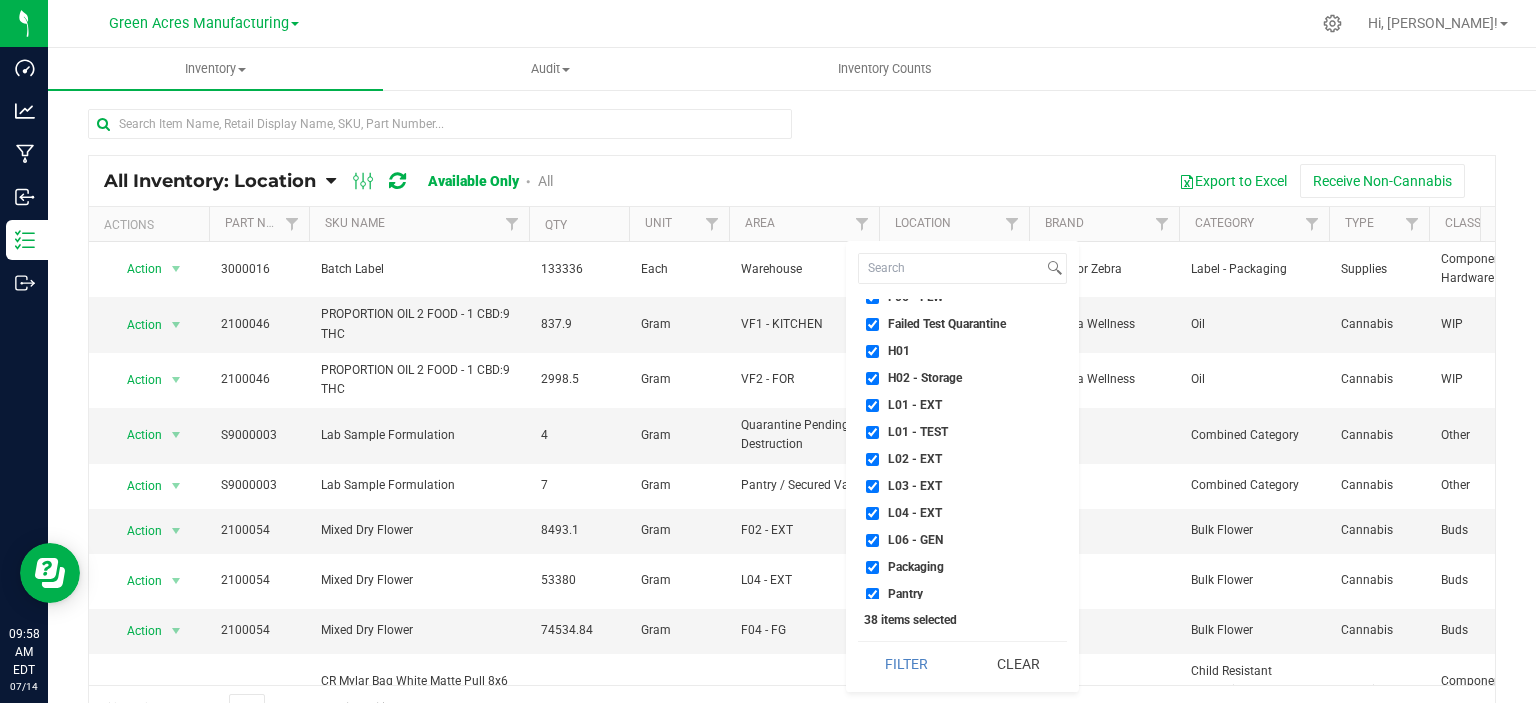 scroll, scrollTop: 155, scrollLeft: 0, axis: vertical 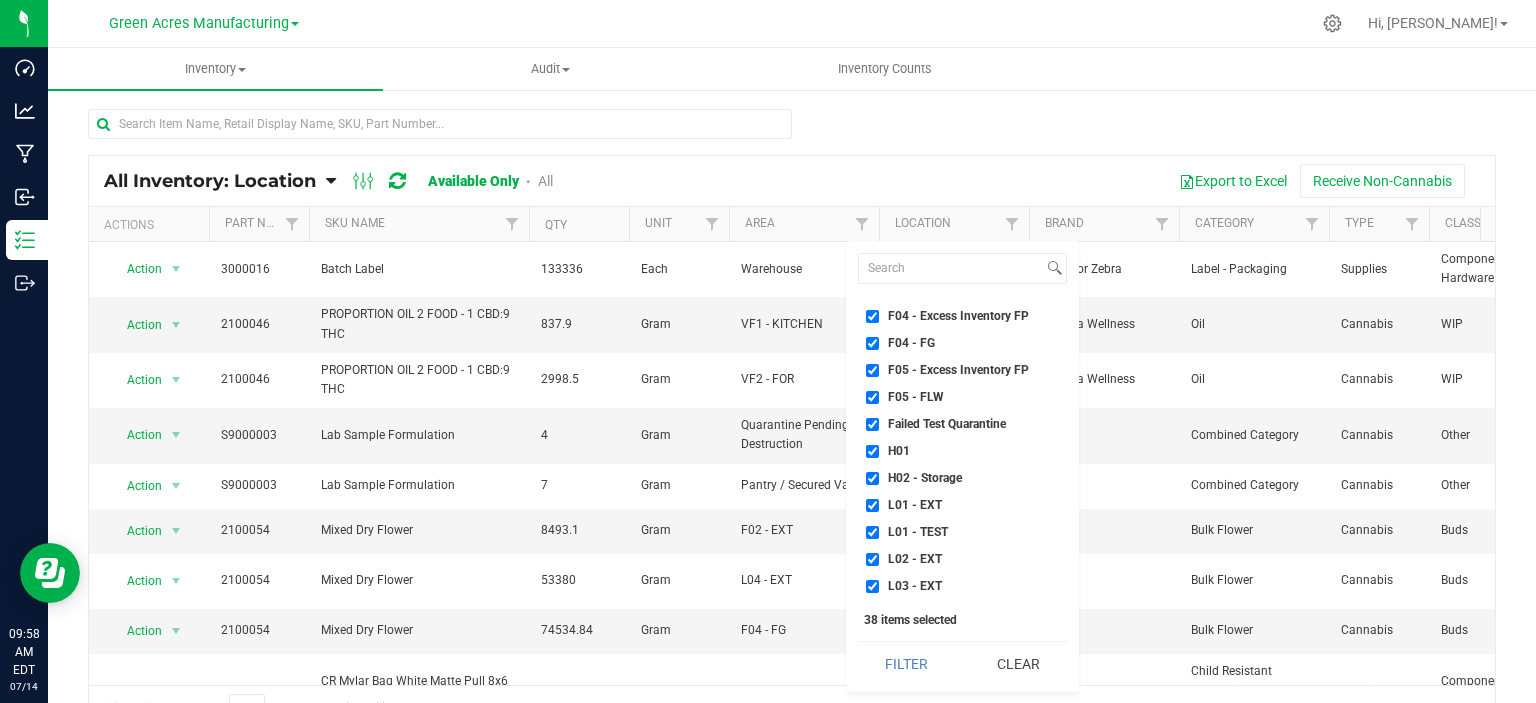 click on "Failed Test Quarantine" at bounding box center (947, 424) 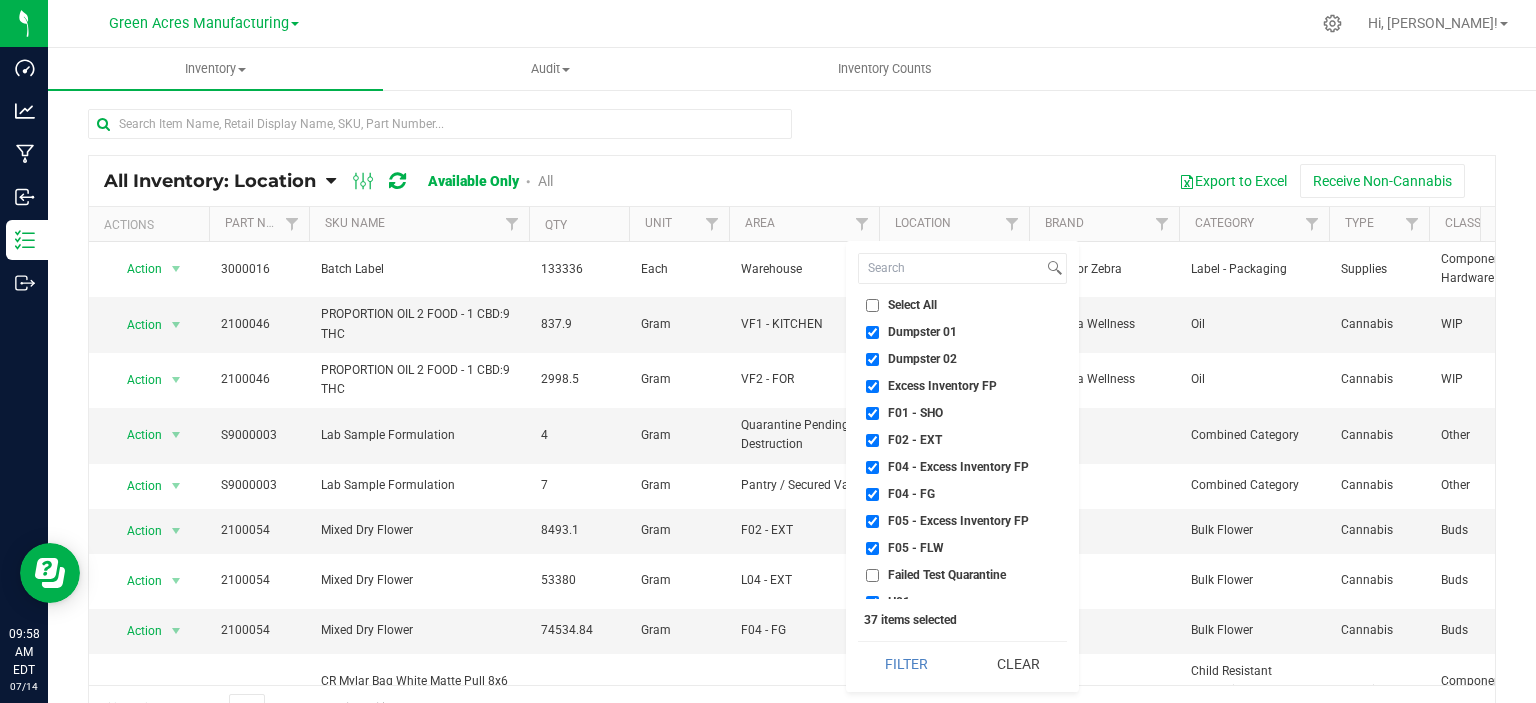 scroll, scrollTop: 0, scrollLeft: 0, axis: both 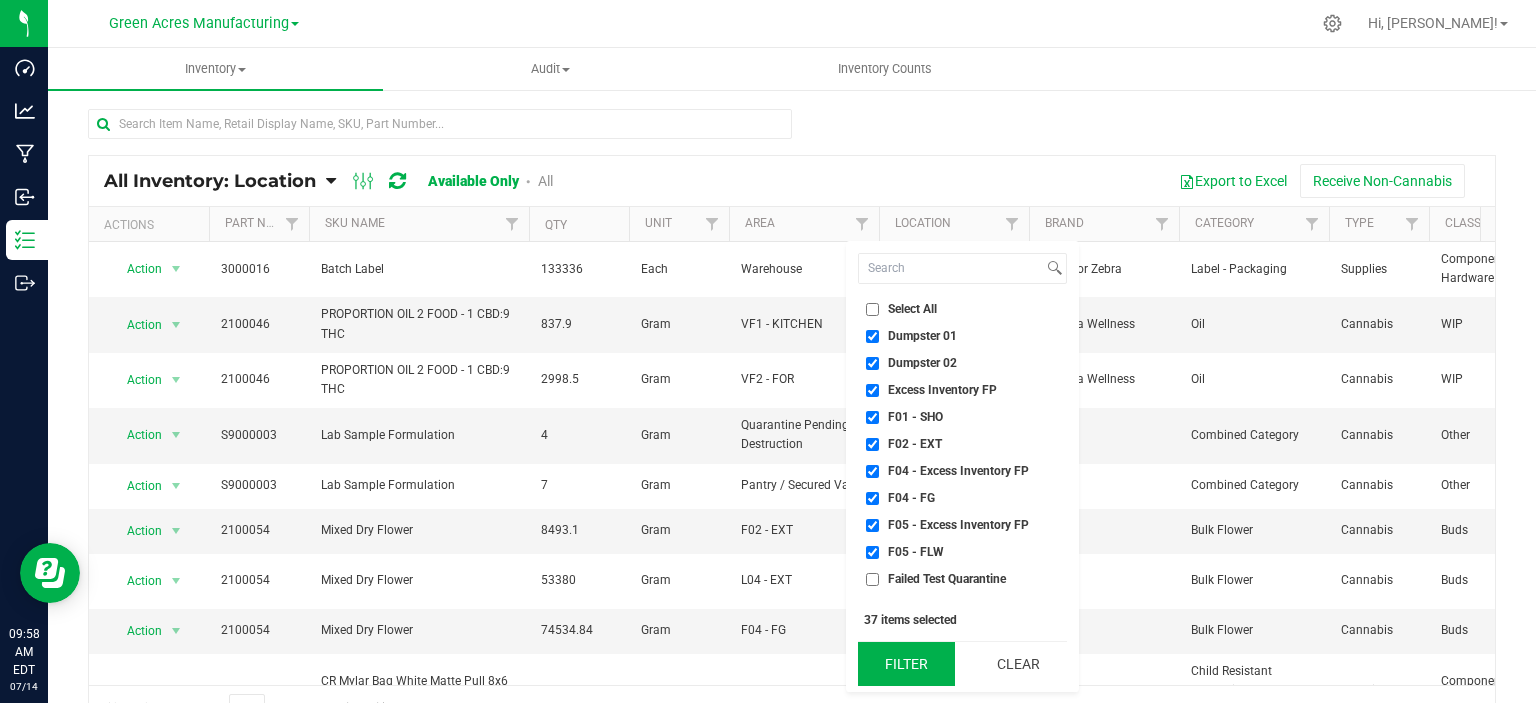 click on "Filter" at bounding box center (906, 664) 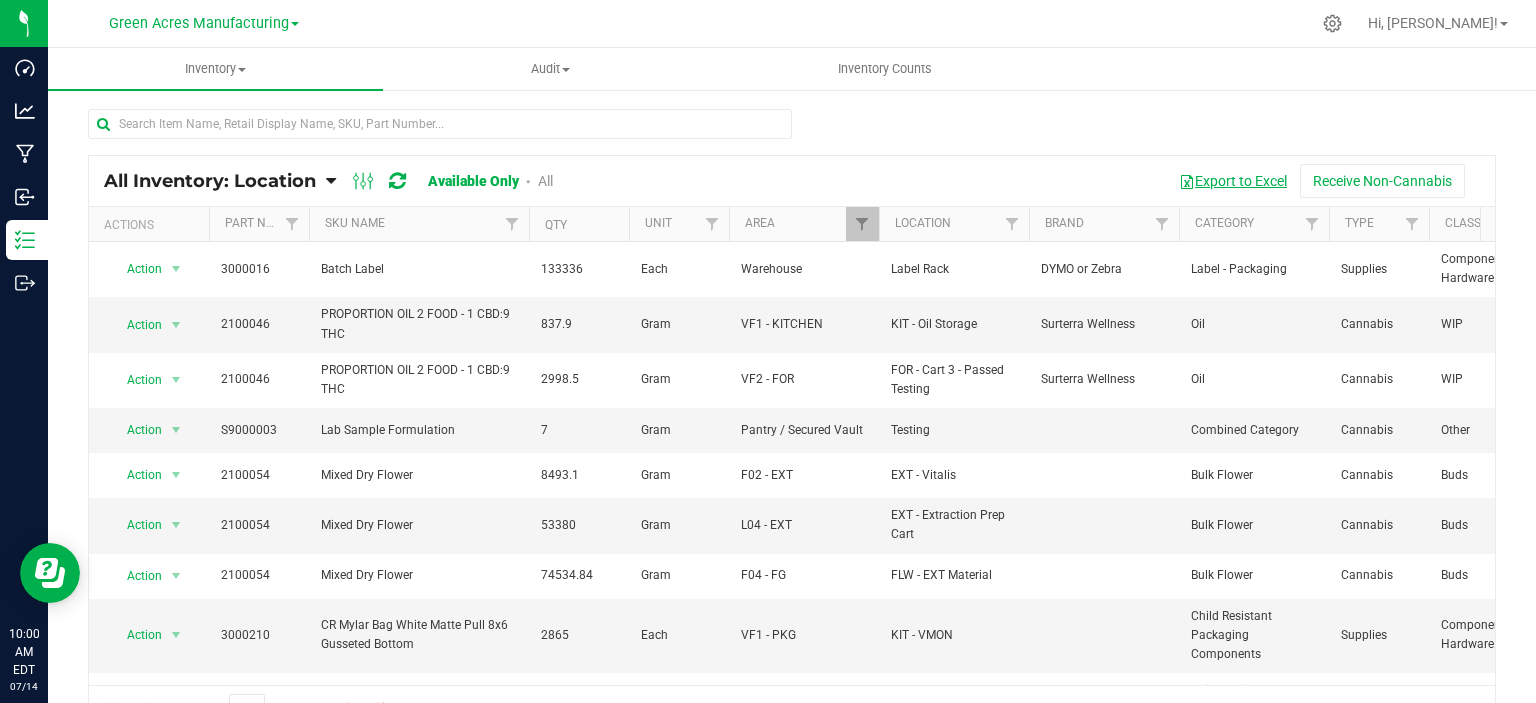 click on "Export to Excel" at bounding box center [1233, 181] 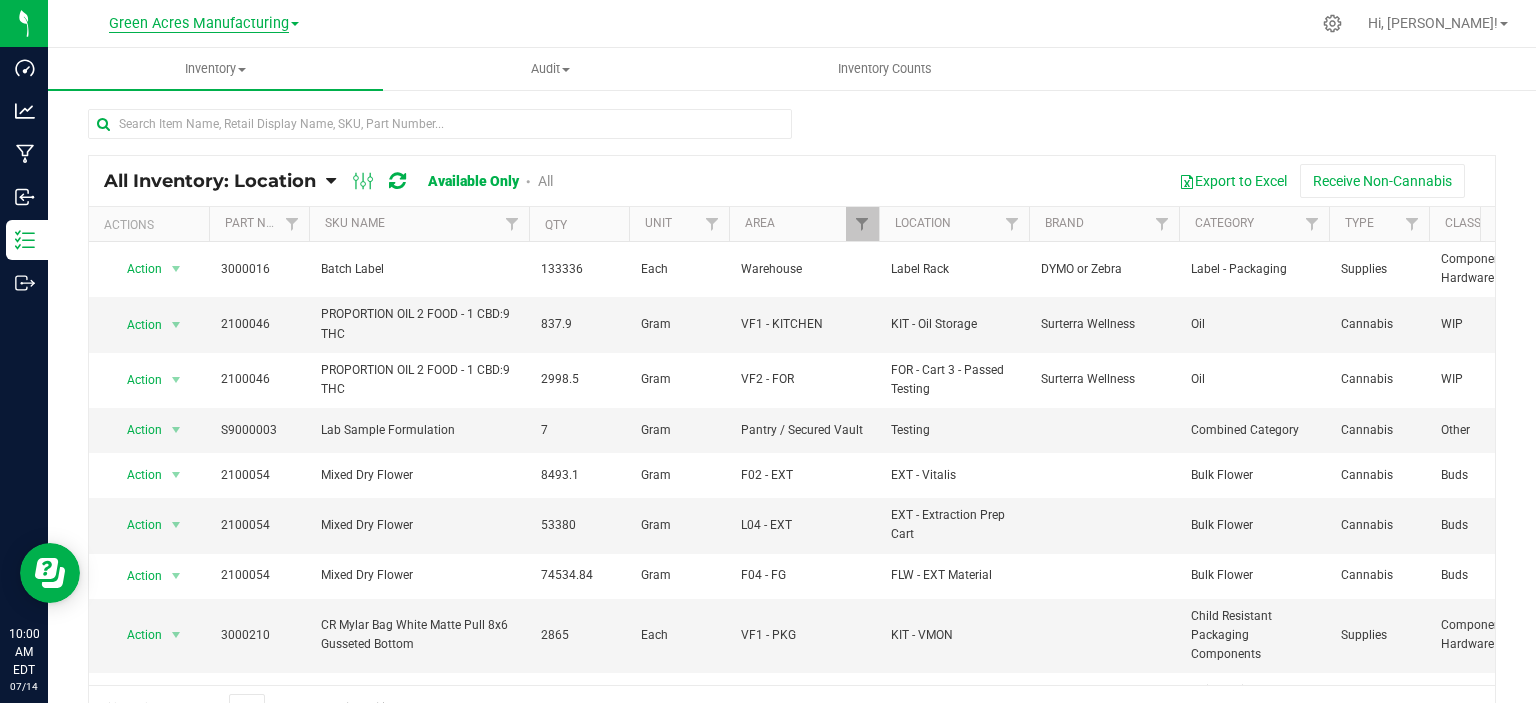 click on "Green Acres Manufacturing" at bounding box center [199, 24] 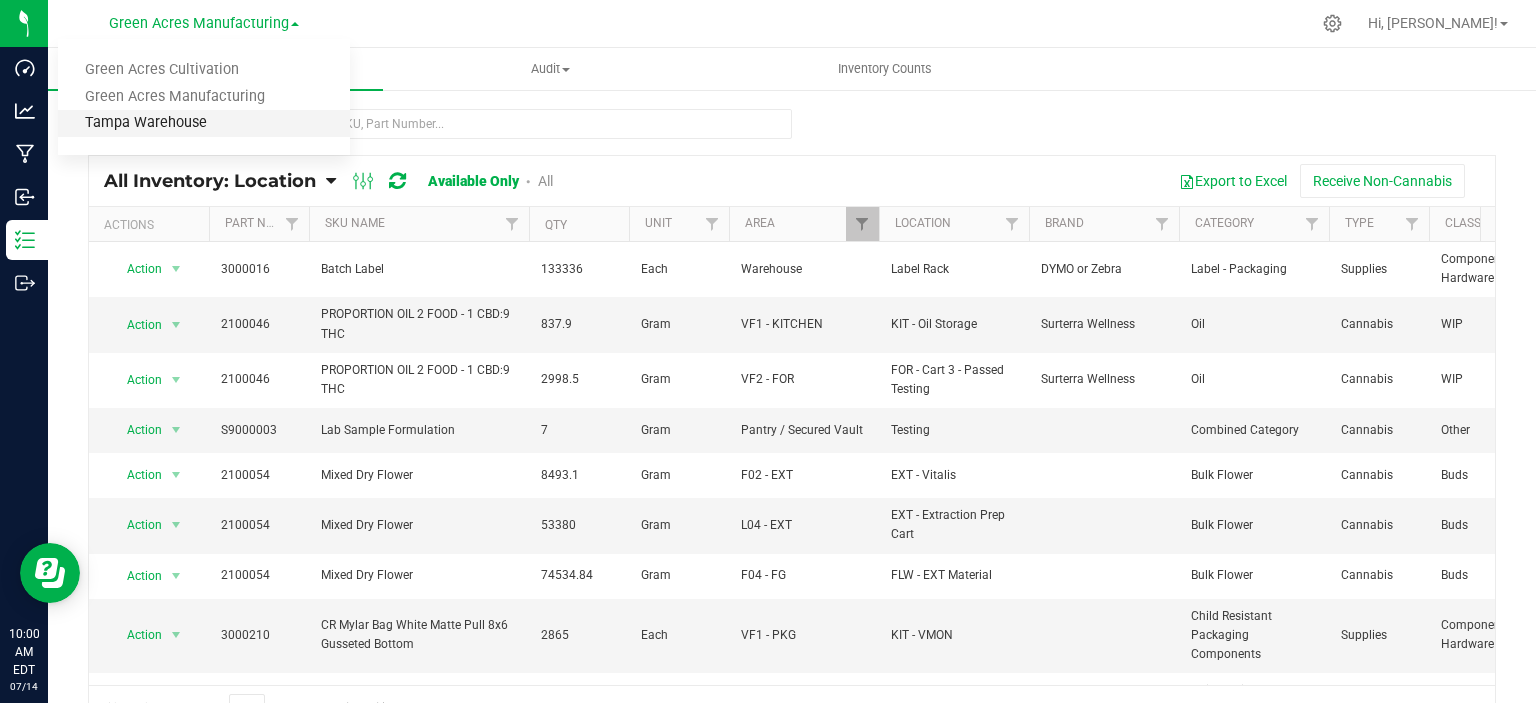 click on "Tampa Warehouse" at bounding box center (204, 123) 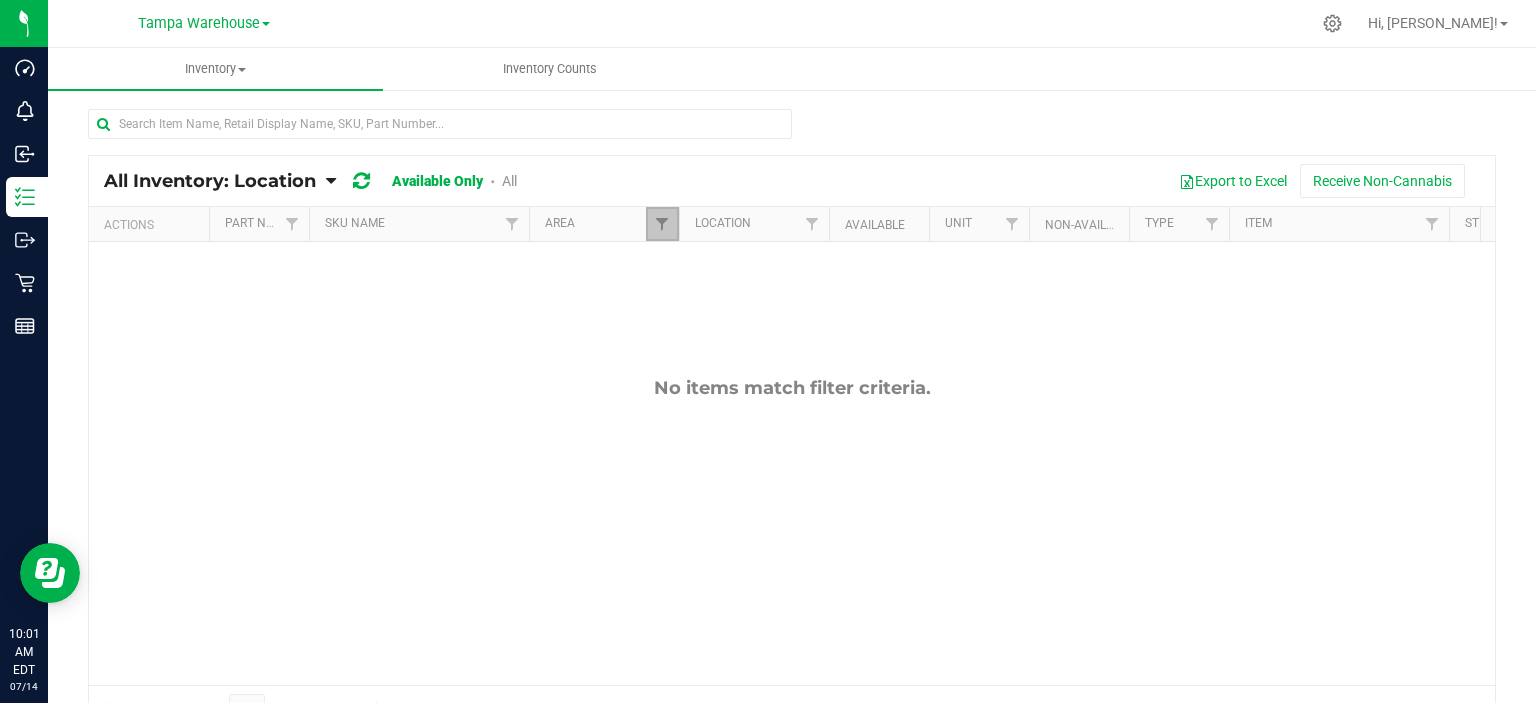 click at bounding box center [662, 224] 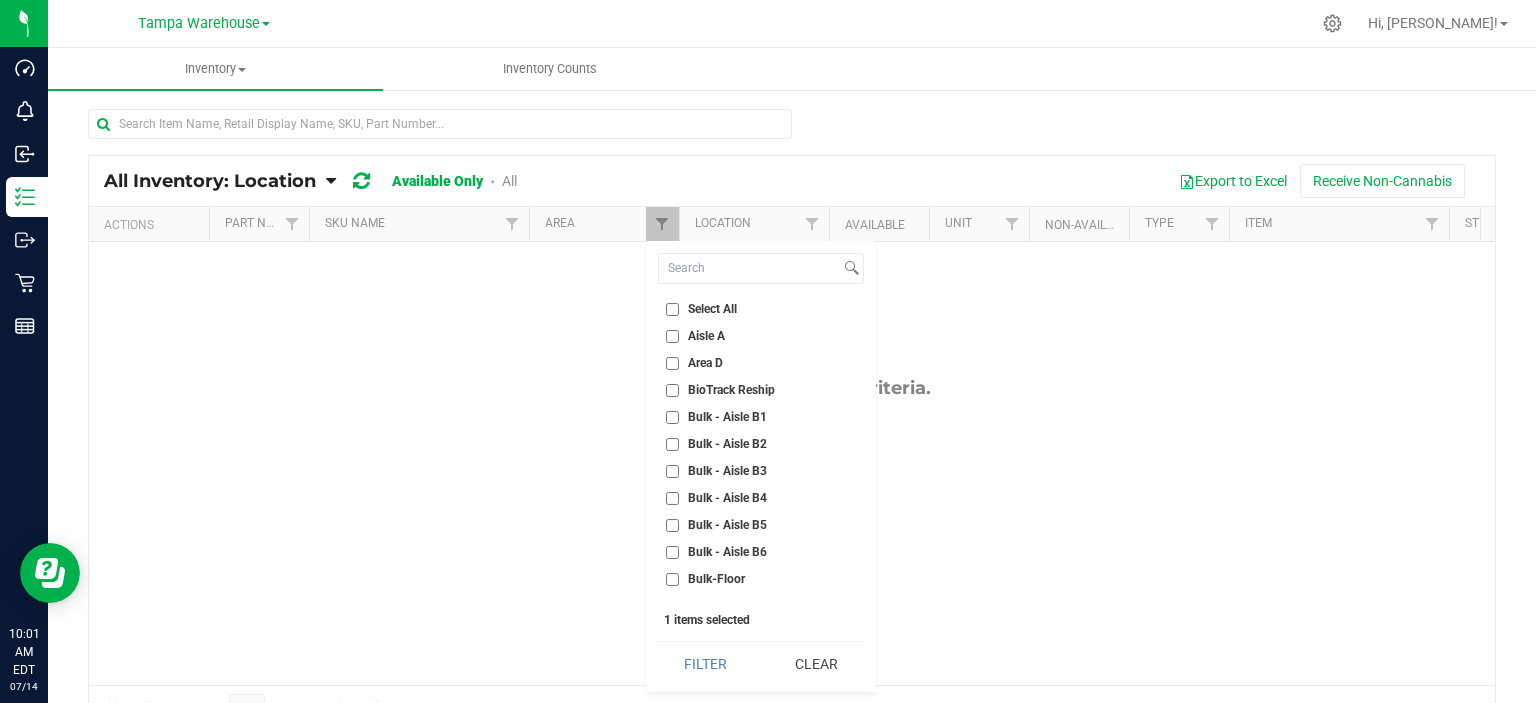 click on "Select All" at bounding box center [701, 309] 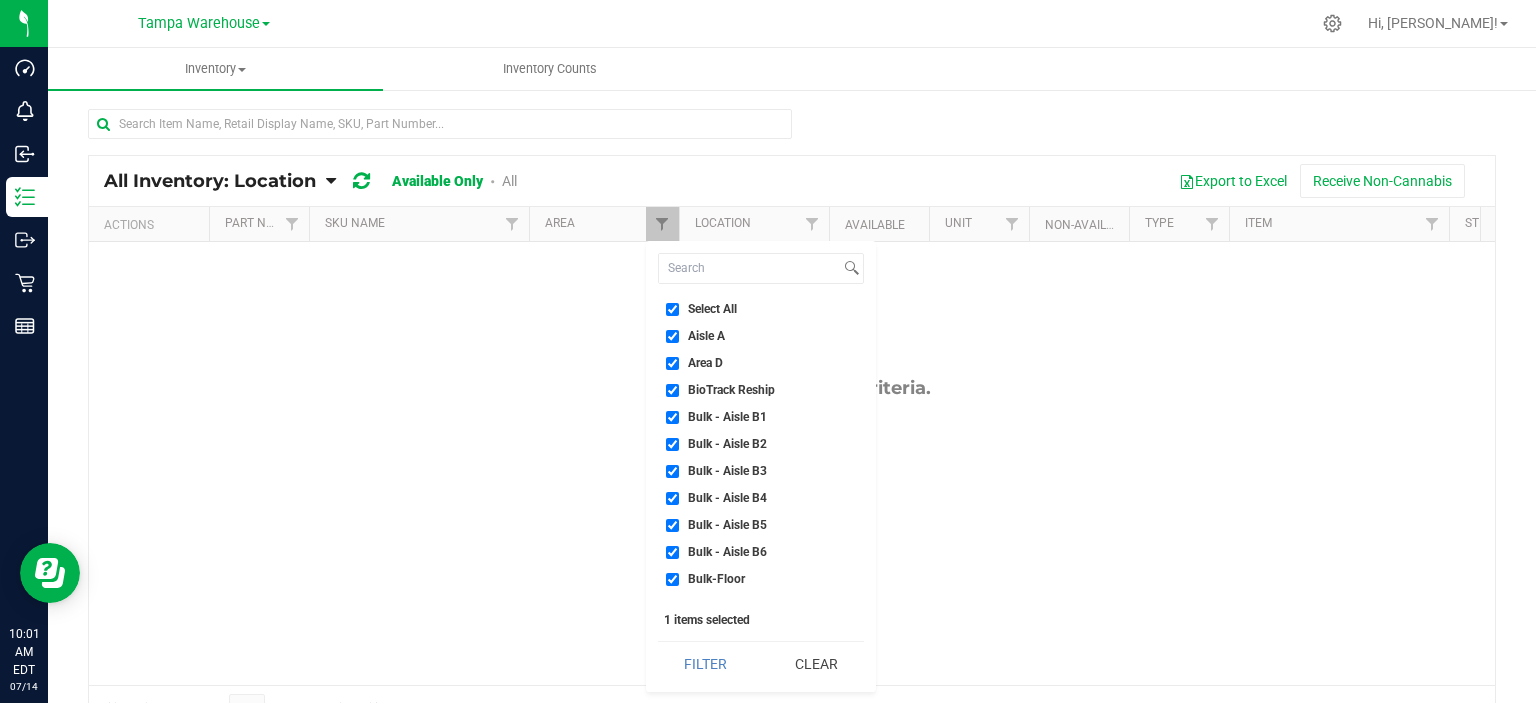 checkbox on "true" 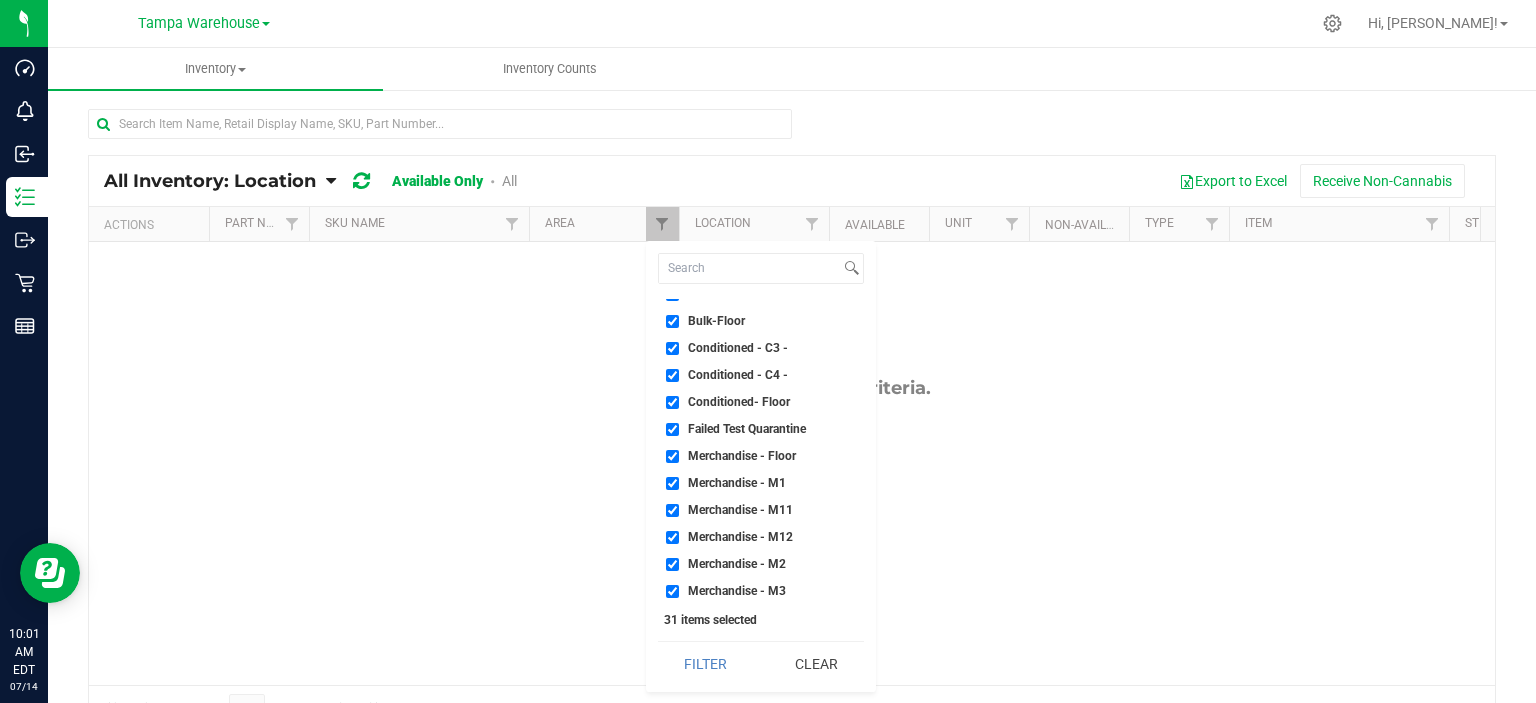 scroll, scrollTop: 557, scrollLeft: 0, axis: vertical 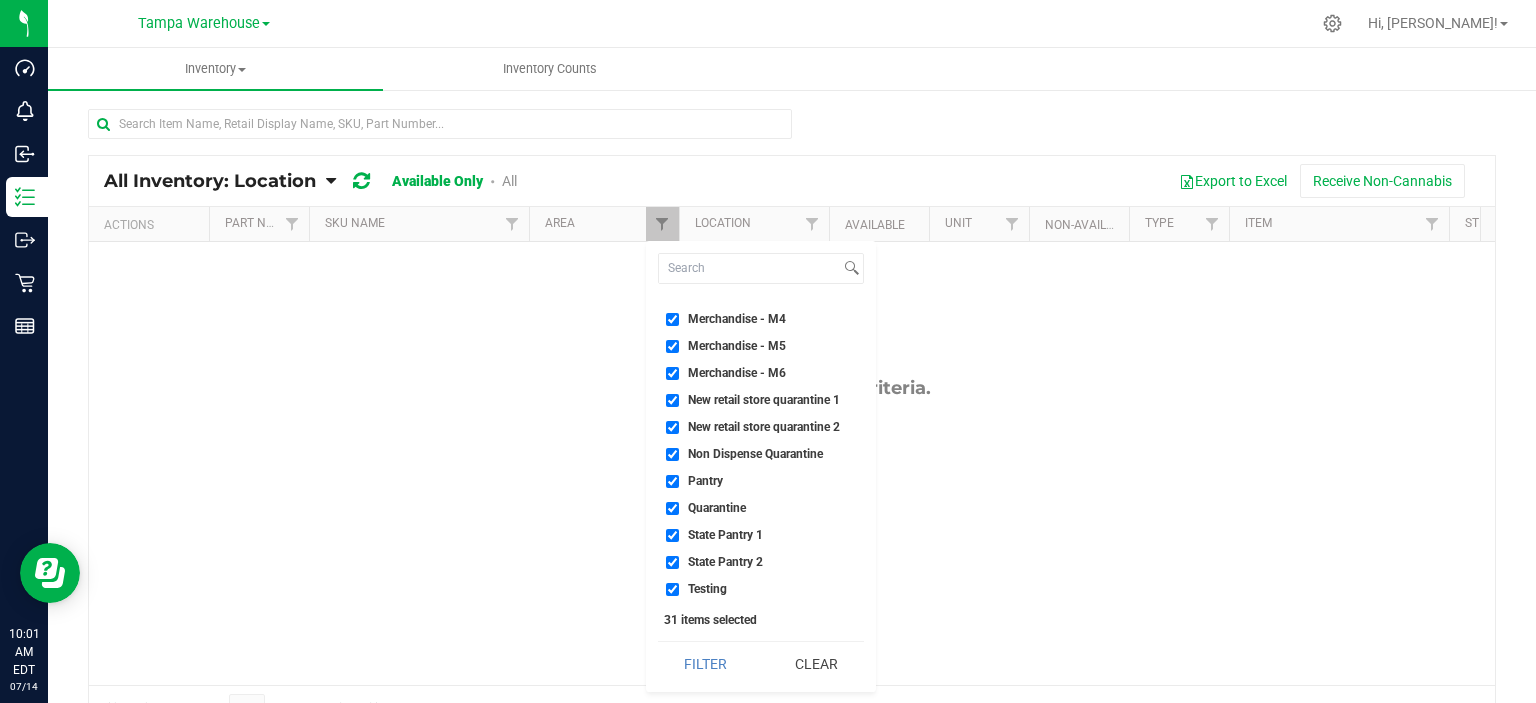 click on "New retail store quarantine 1" at bounding box center (764, 400) 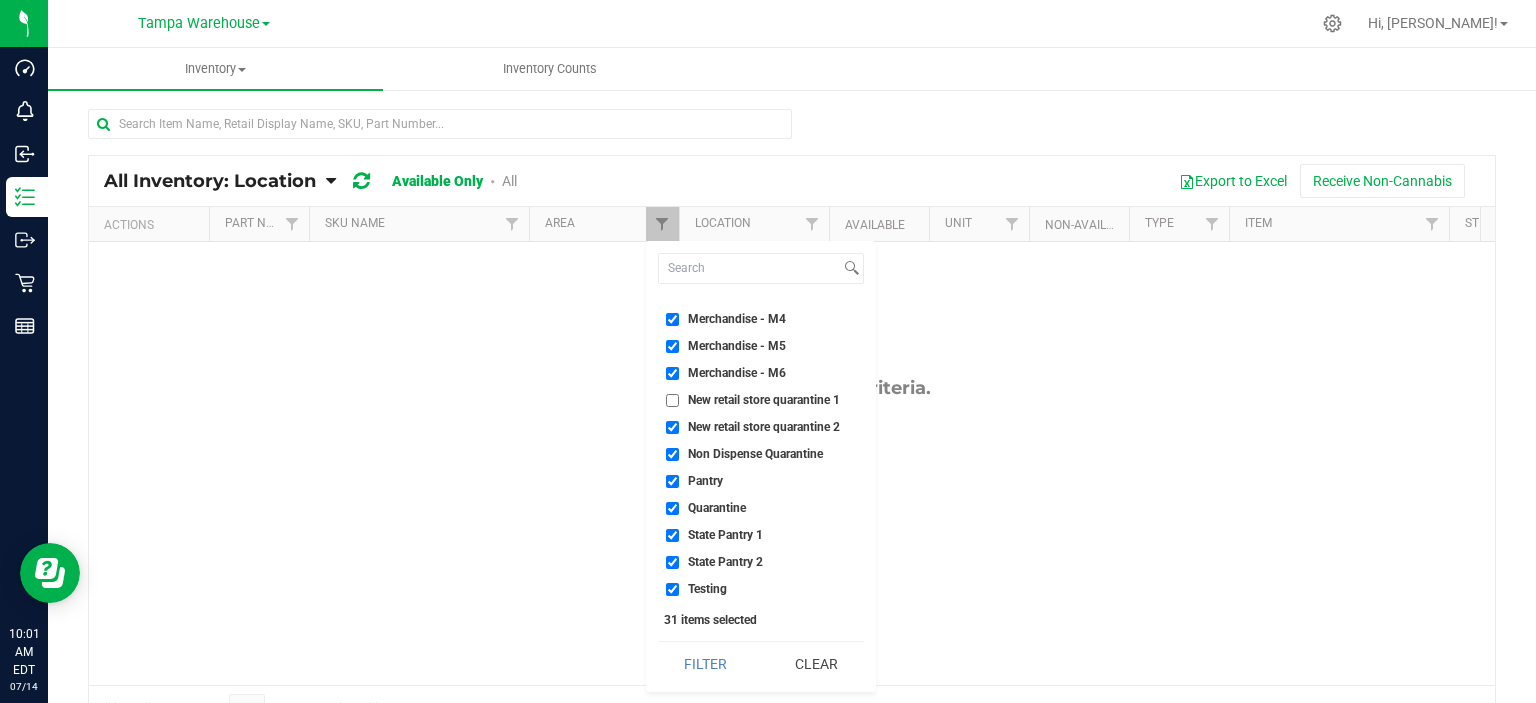 checkbox on "false" 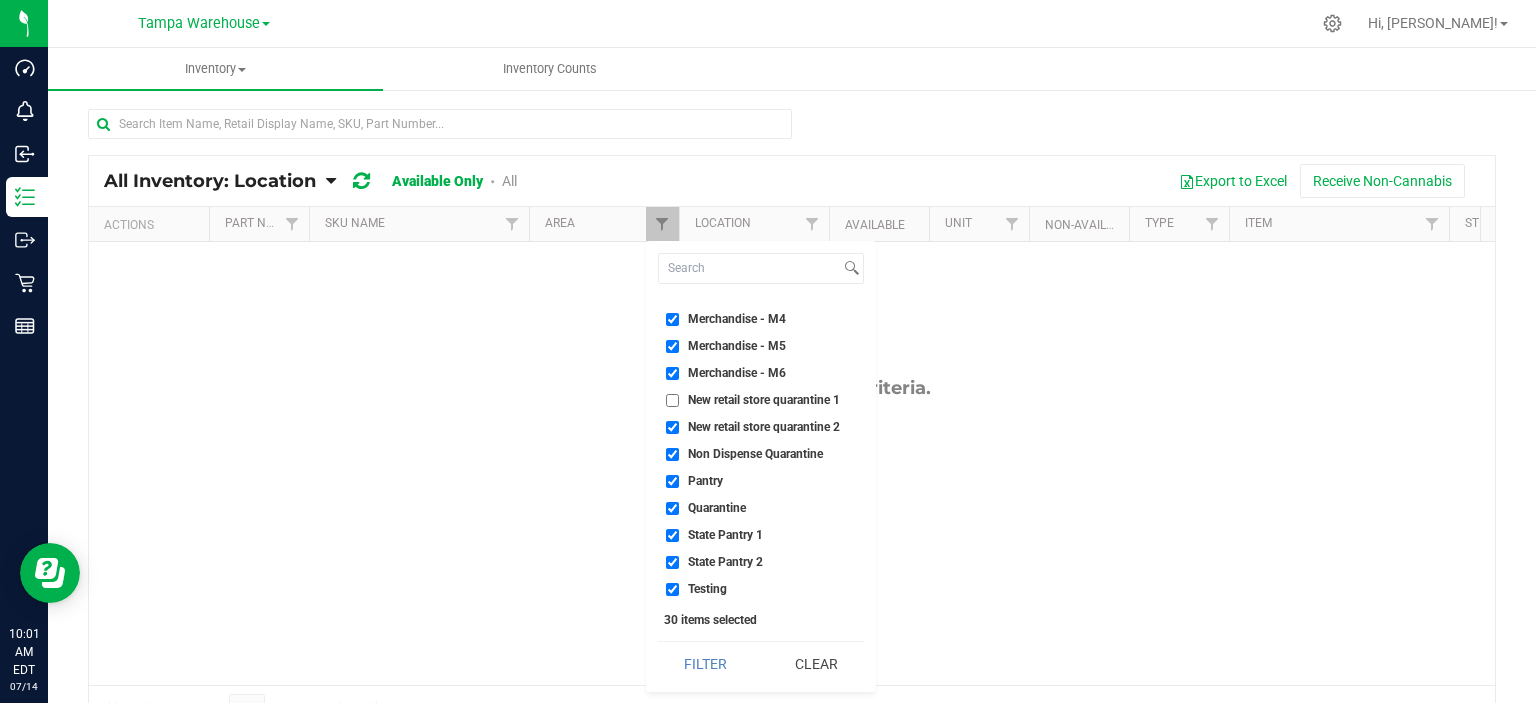 click on "New retail store quarantine 2" at bounding box center (764, 427) 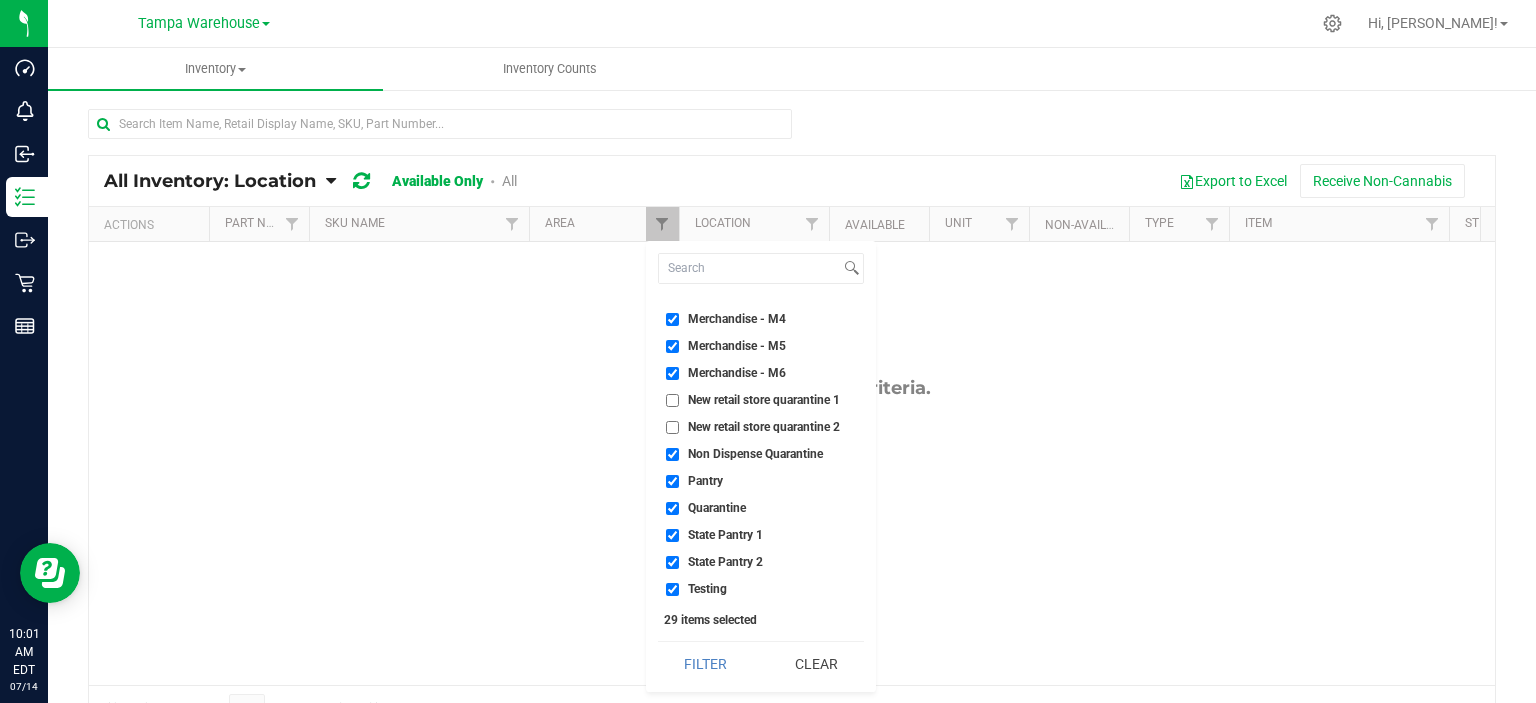 click on "Non Dispense Quarantine" at bounding box center [755, 454] 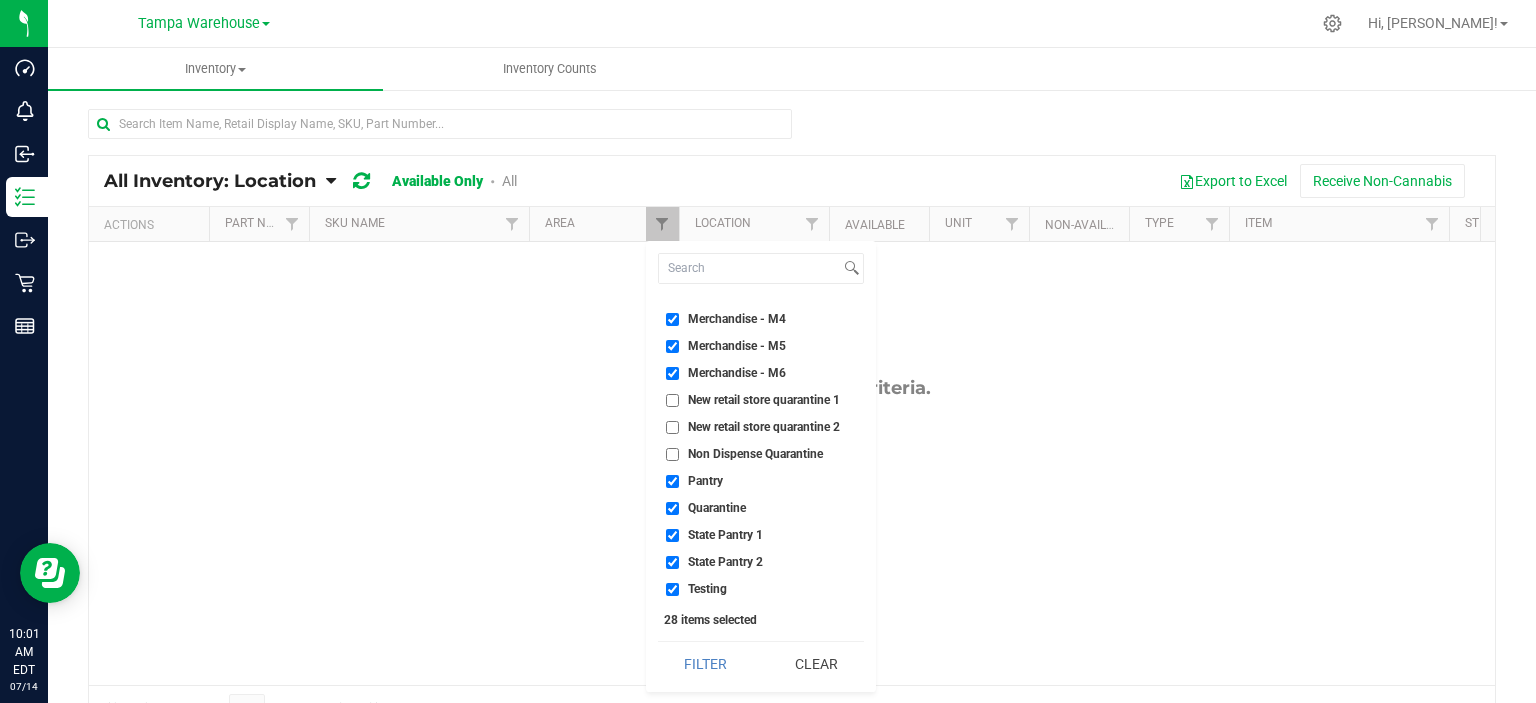 click on "Quarantine" at bounding box center [717, 508] 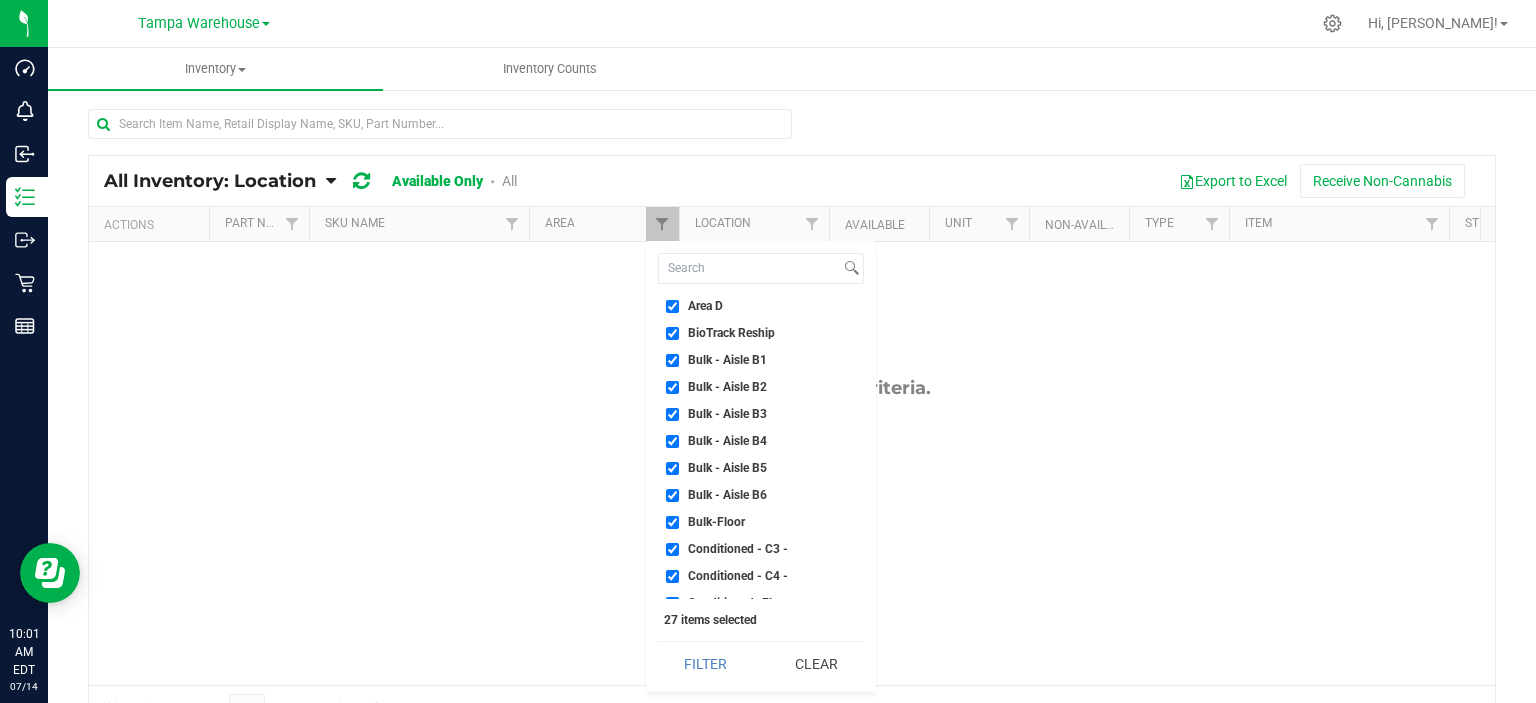 scroll, scrollTop: 157, scrollLeft: 0, axis: vertical 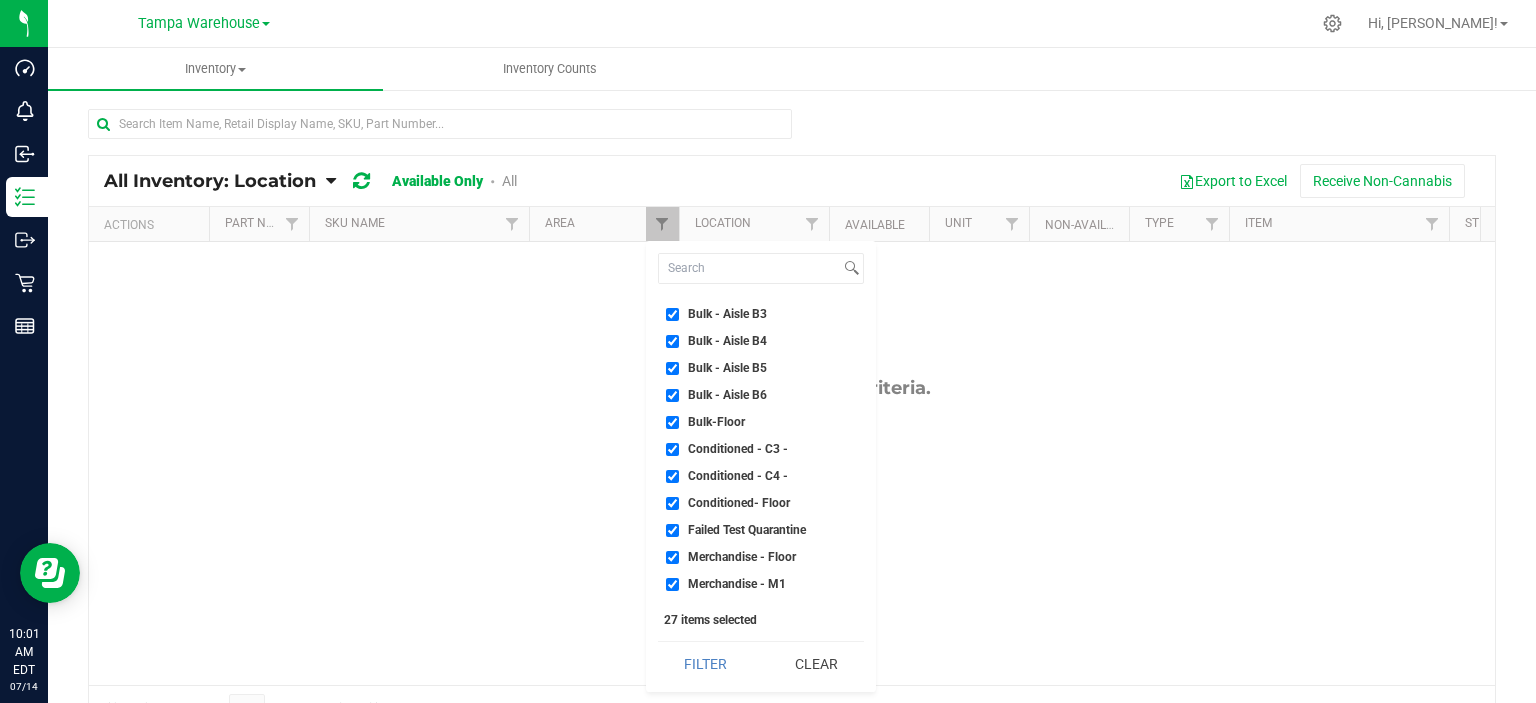 click on "Failed Test Quarantine" at bounding box center (747, 530) 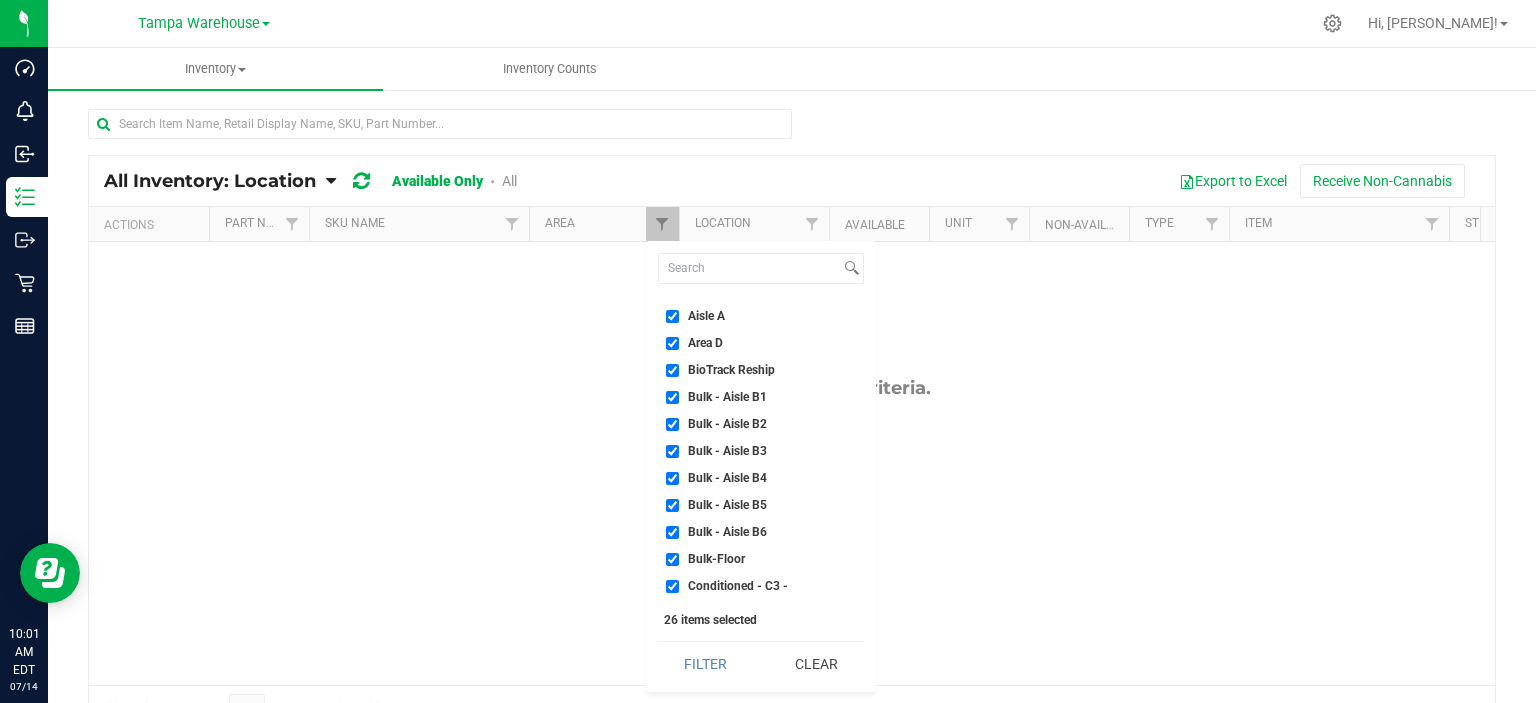 scroll, scrollTop: 0, scrollLeft: 0, axis: both 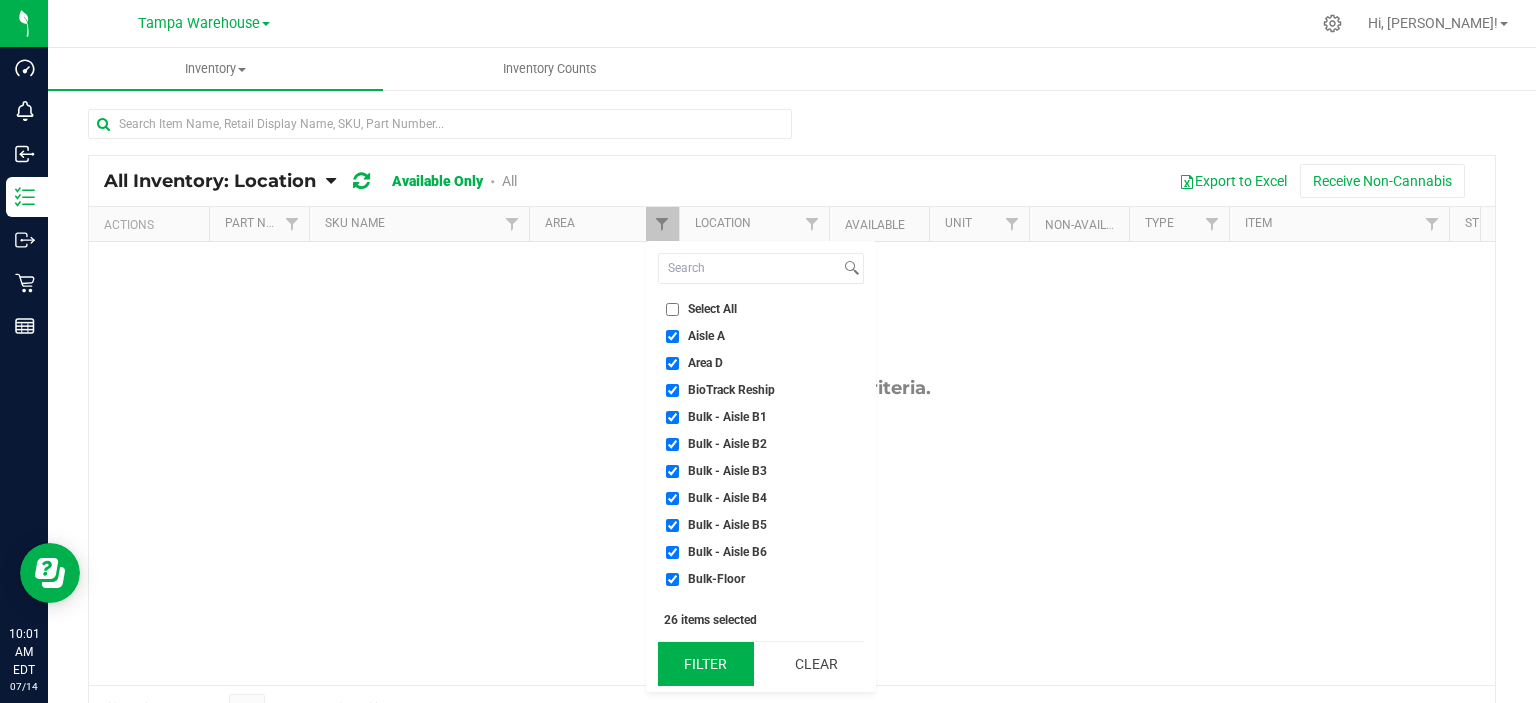 click on "Filter" at bounding box center [706, 664] 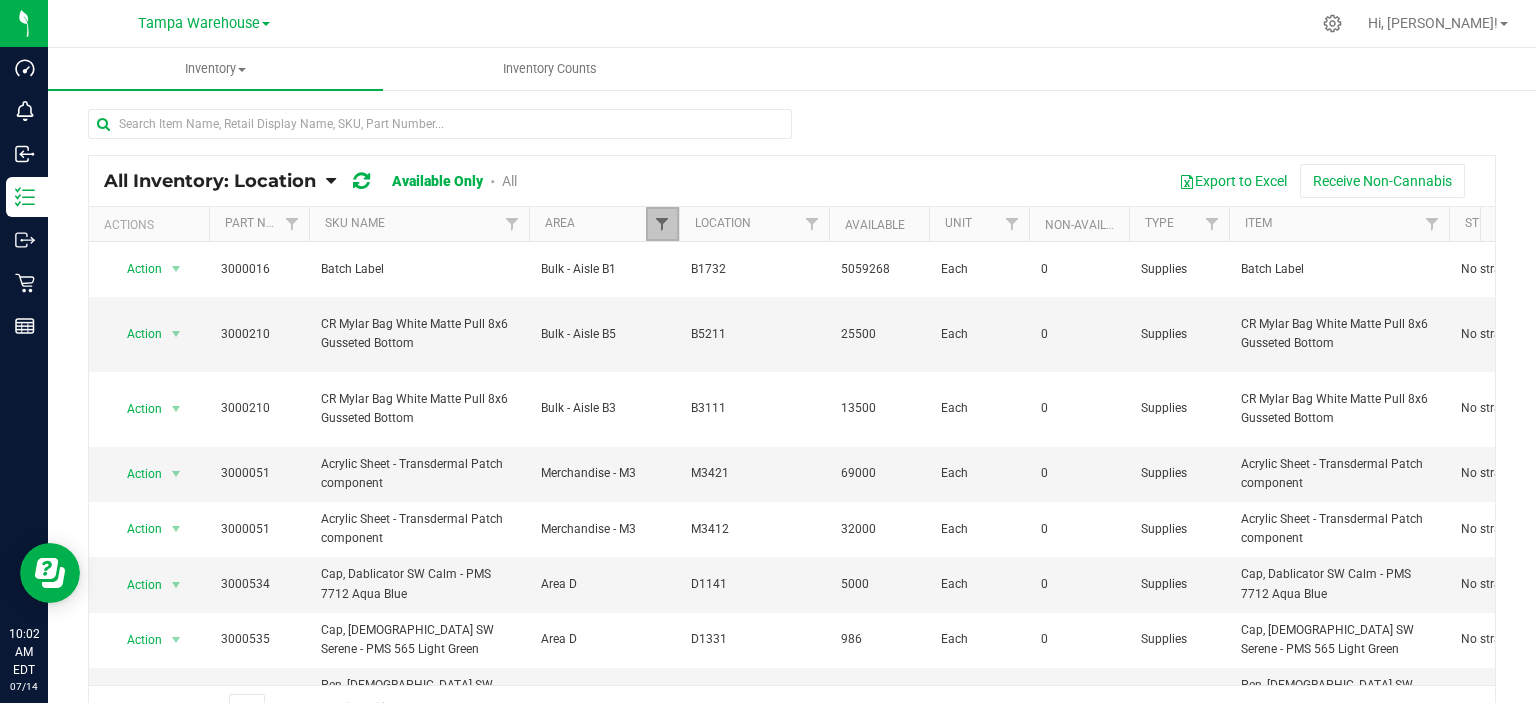 click at bounding box center (662, 224) 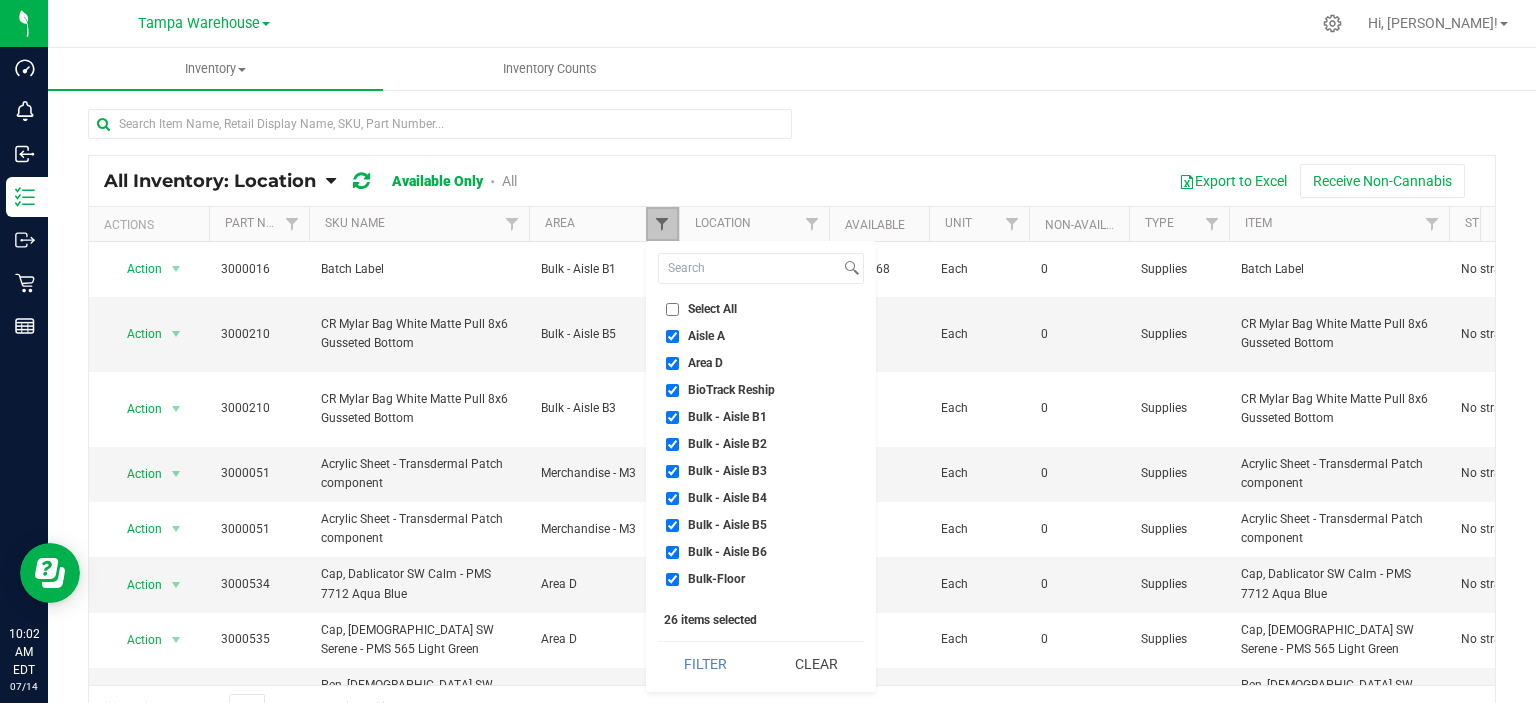 click at bounding box center (662, 224) 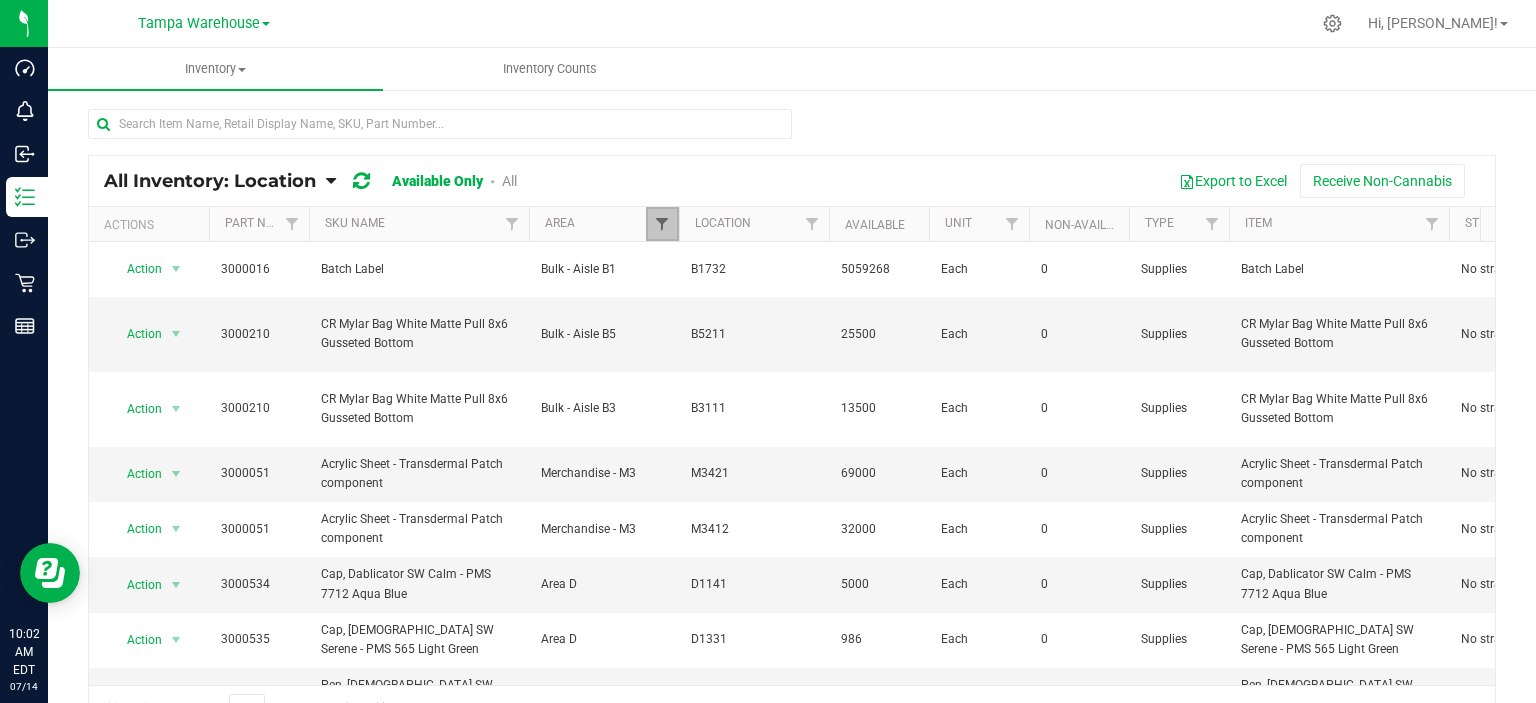 click at bounding box center (662, 224) 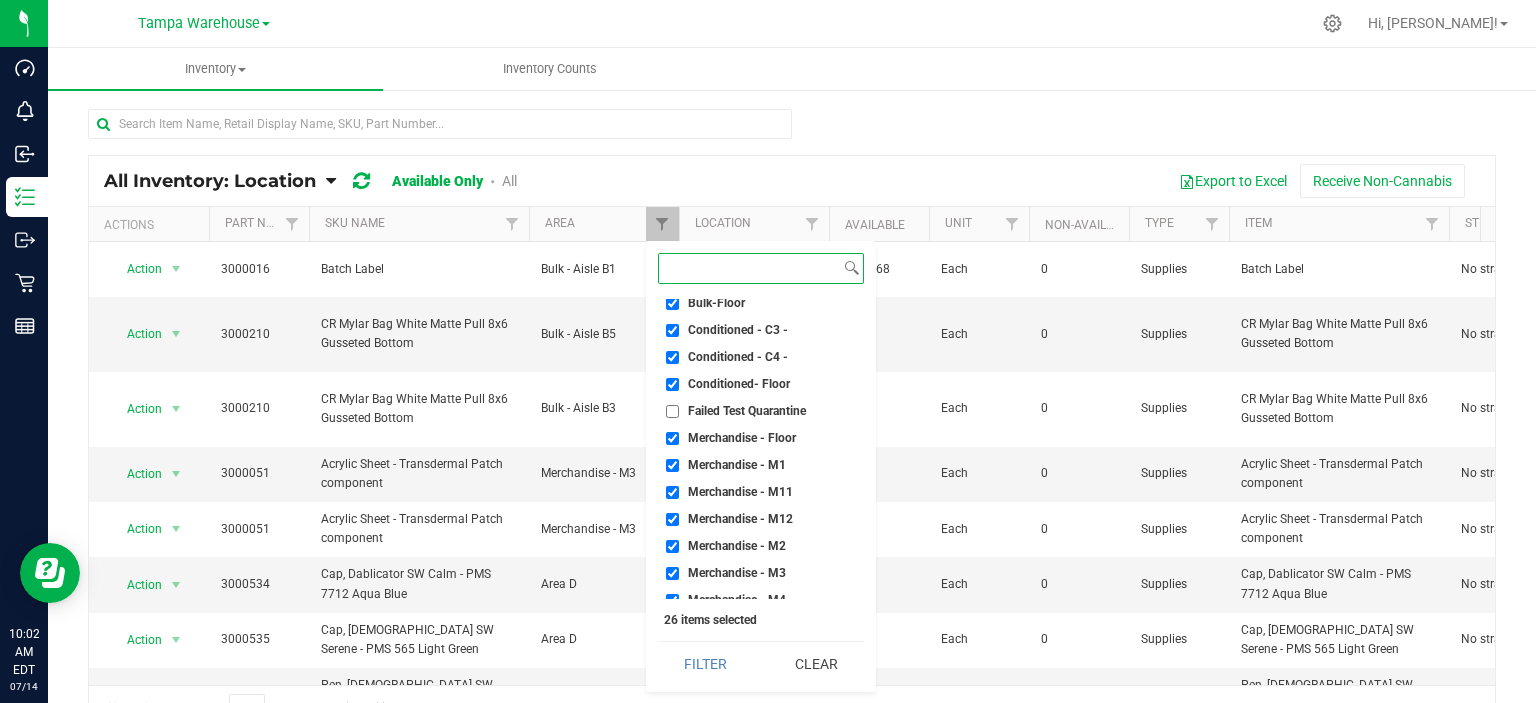 scroll, scrollTop: 557, scrollLeft: 0, axis: vertical 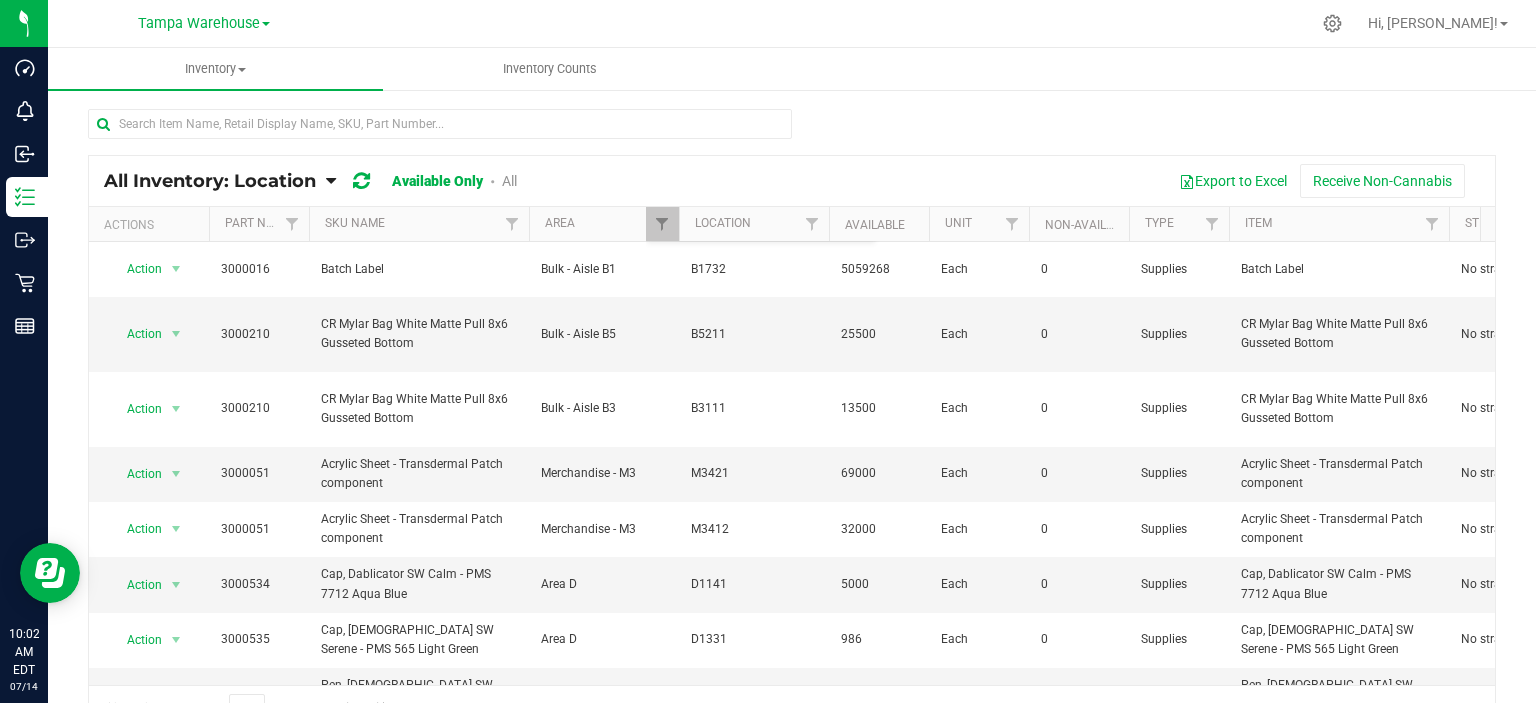 click at bounding box center (792, 132) 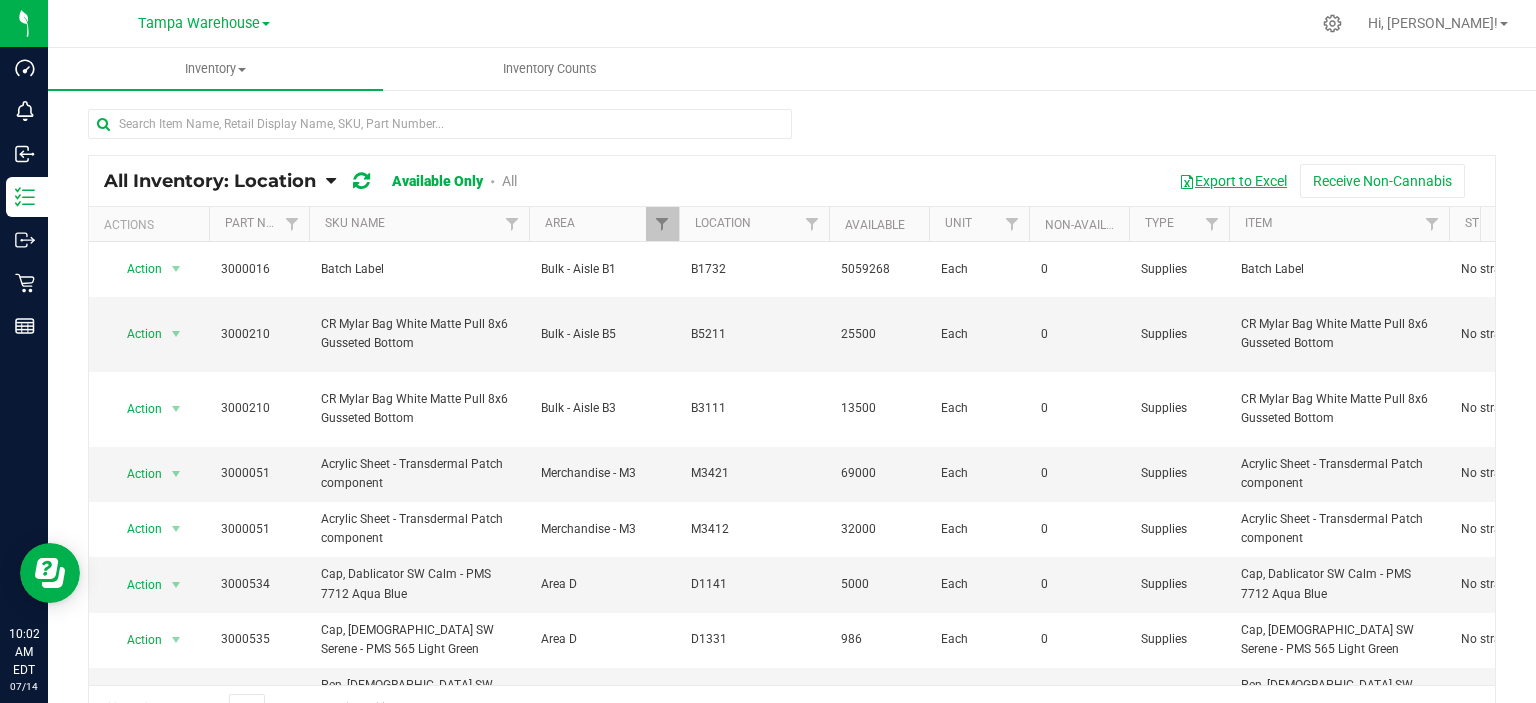 click on "Export to Excel" at bounding box center [1233, 181] 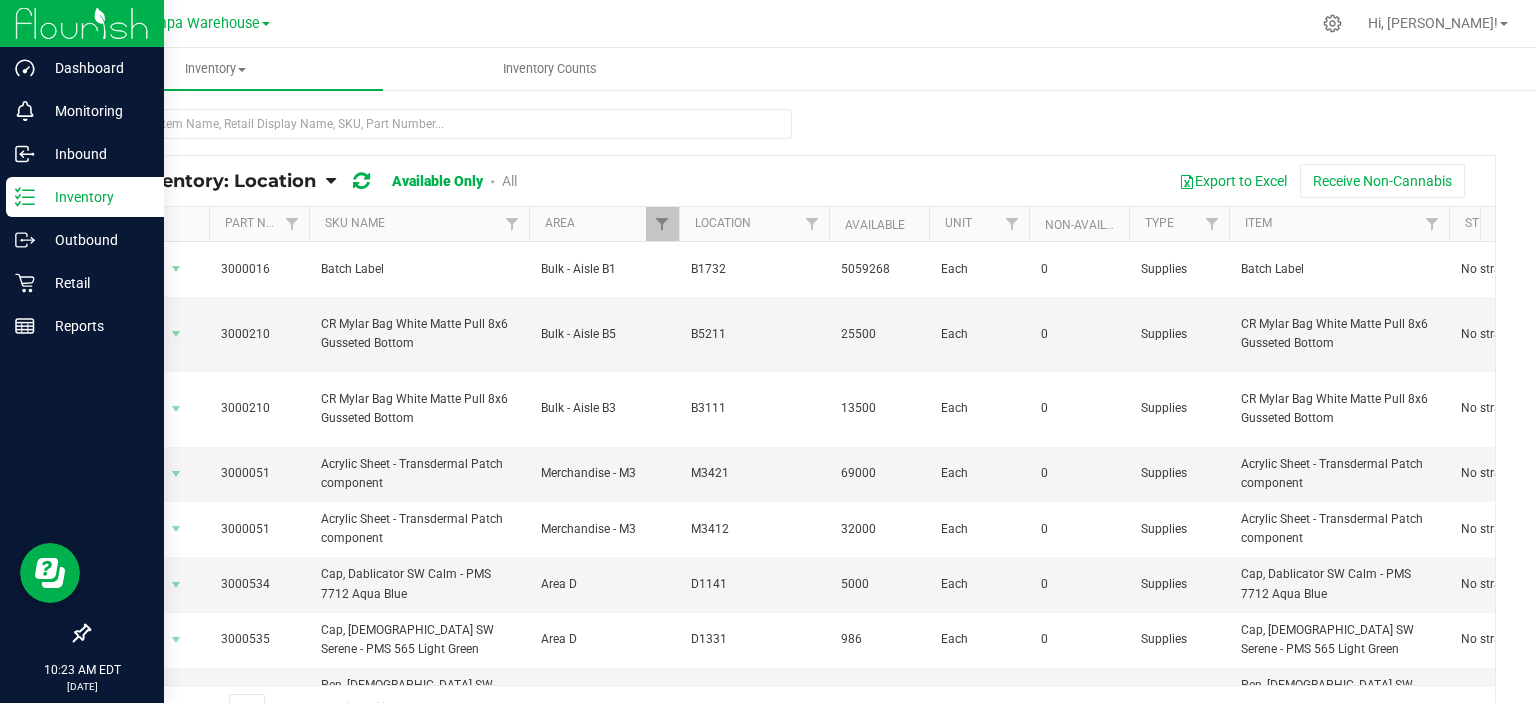 click on "Inventory" at bounding box center [95, 197] 